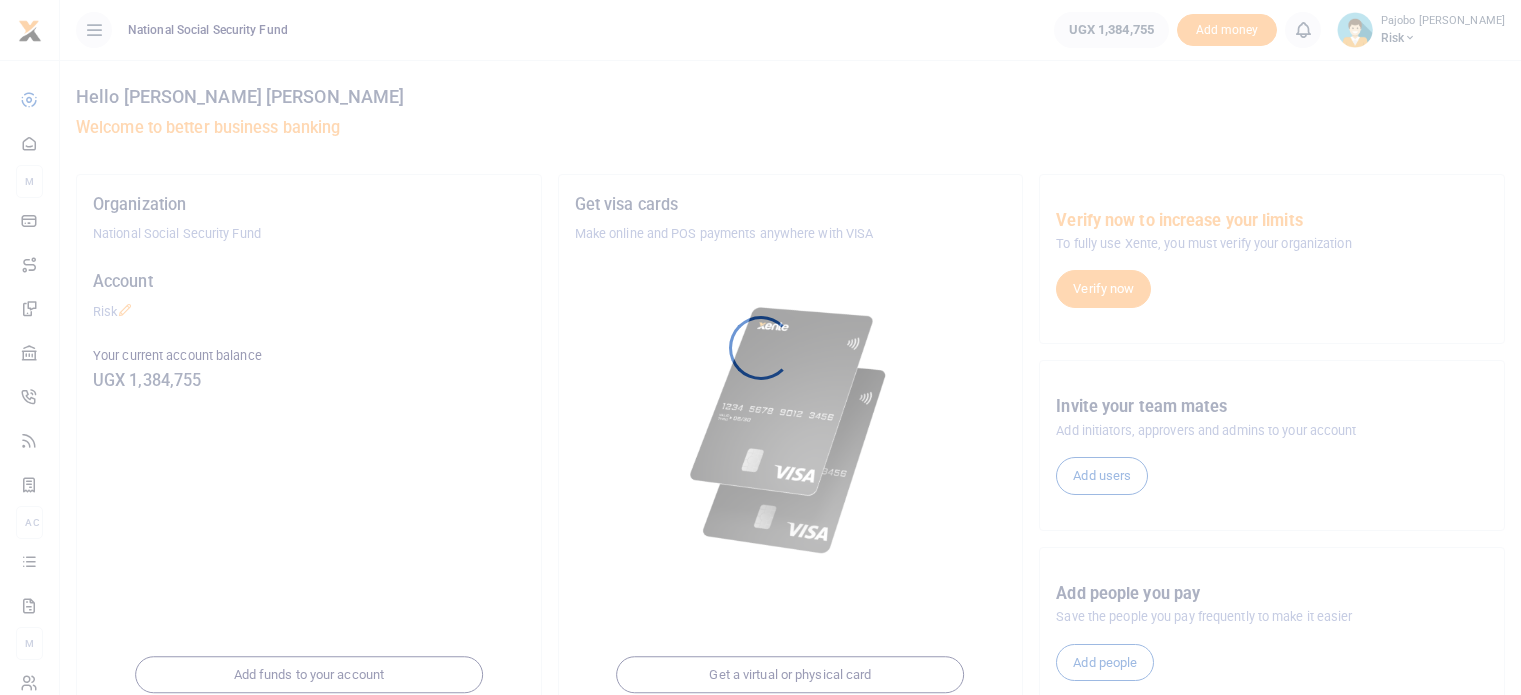 scroll, scrollTop: 0, scrollLeft: 0, axis: both 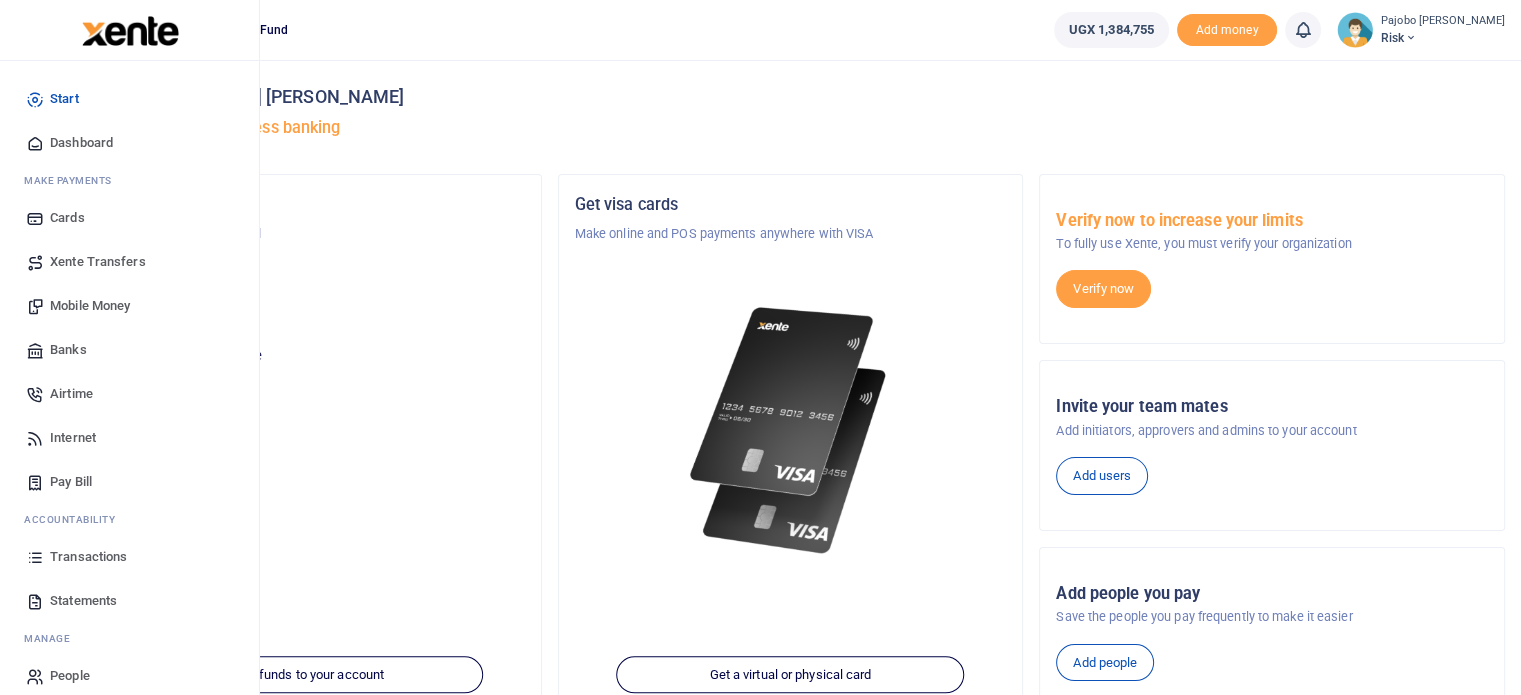 click on "Mobile Money" at bounding box center (90, 306) 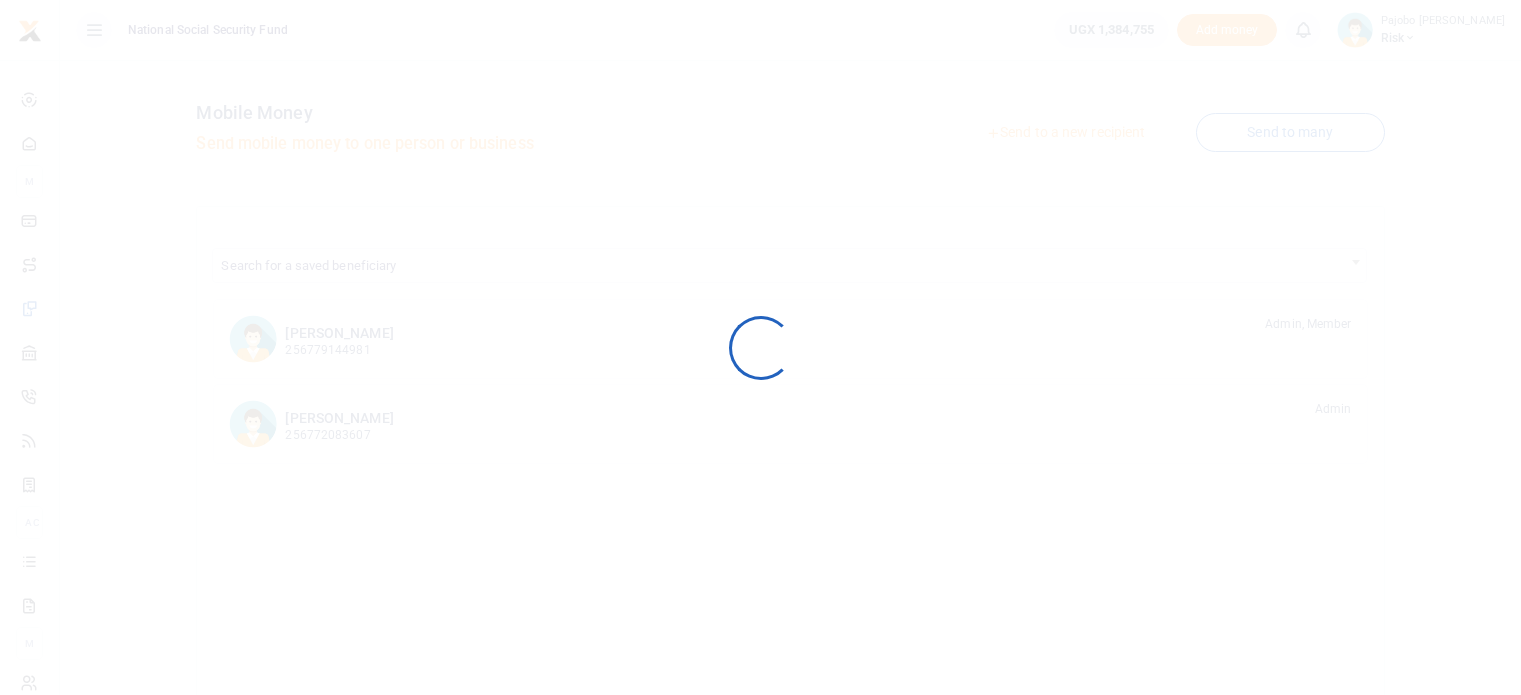 scroll, scrollTop: 0, scrollLeft: 0, axis: both 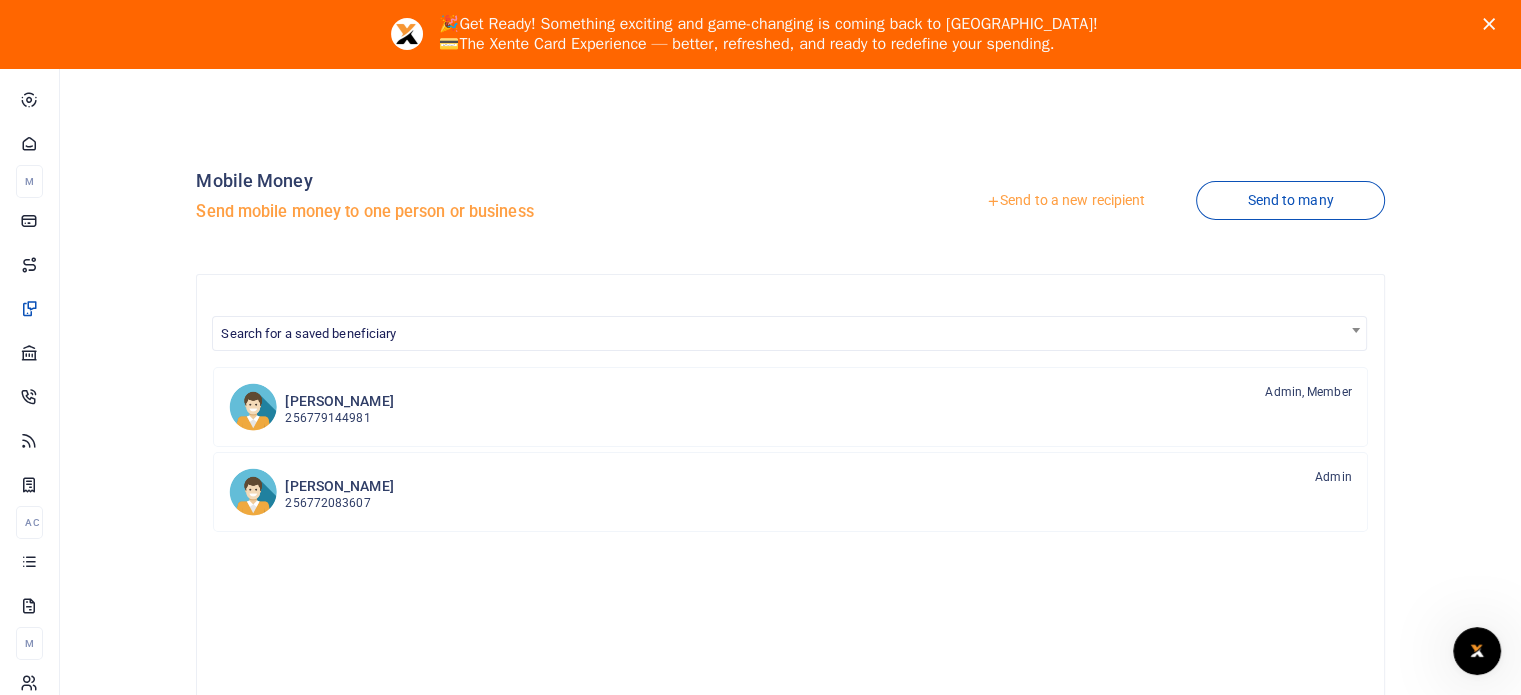 click on "Send to a new recipient" at bounding box center (1065, 201) 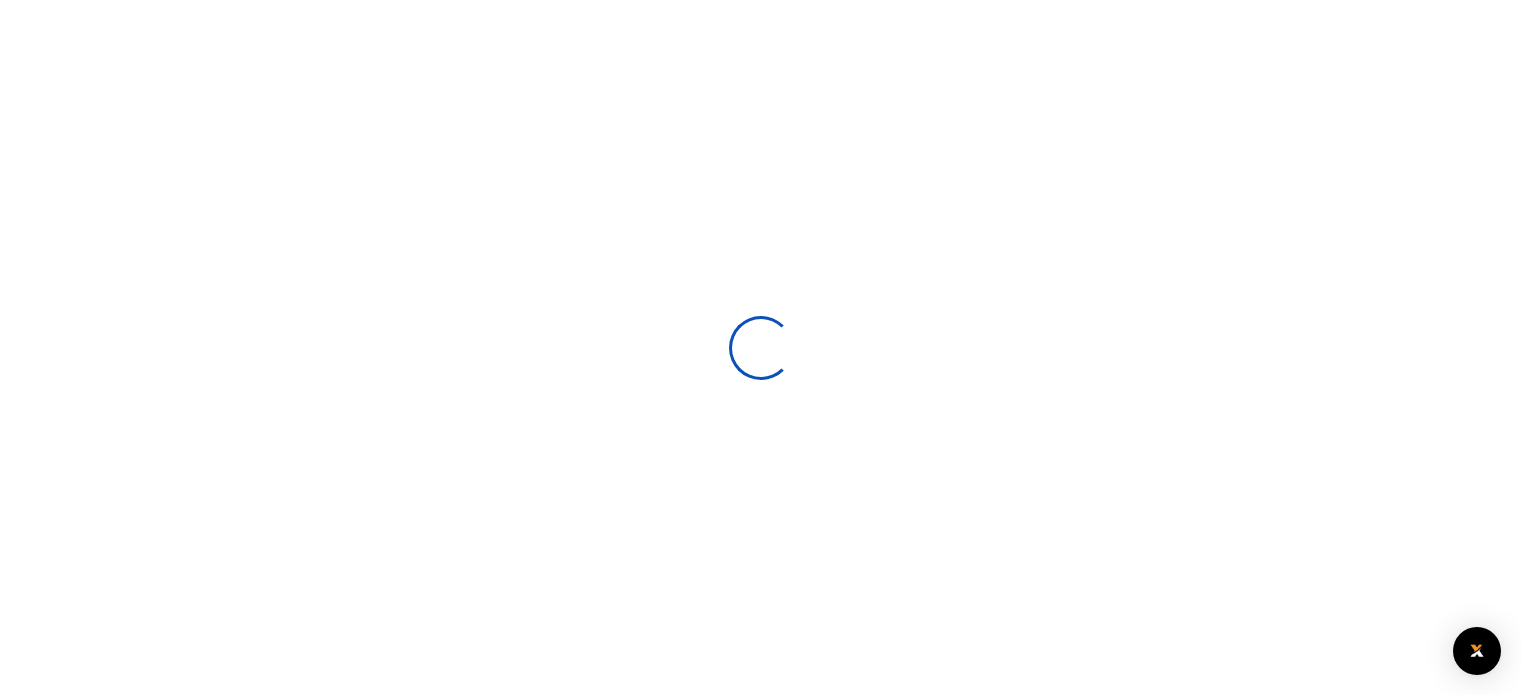 scroll, scrollTop: 0, scrollLeft: 0, axis: both 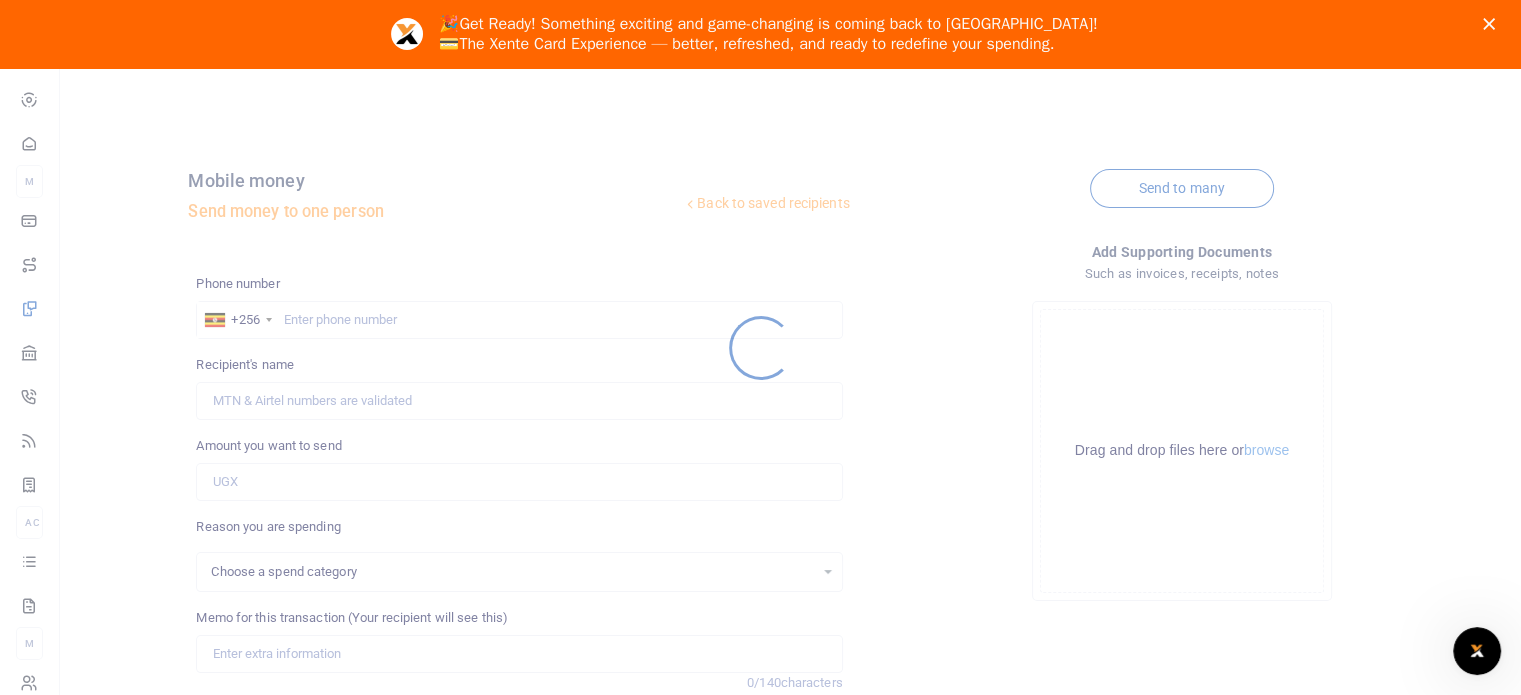 select 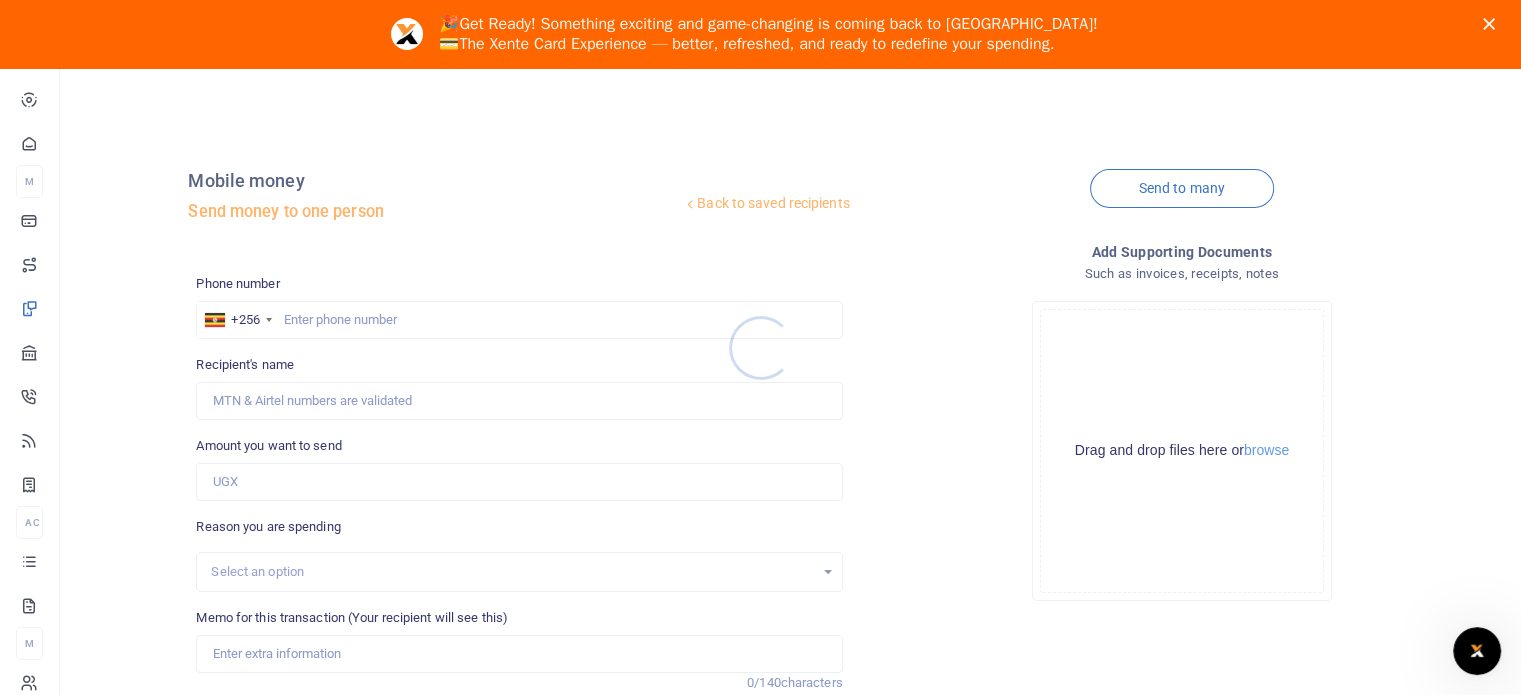 click at bounding box center [760, 347] 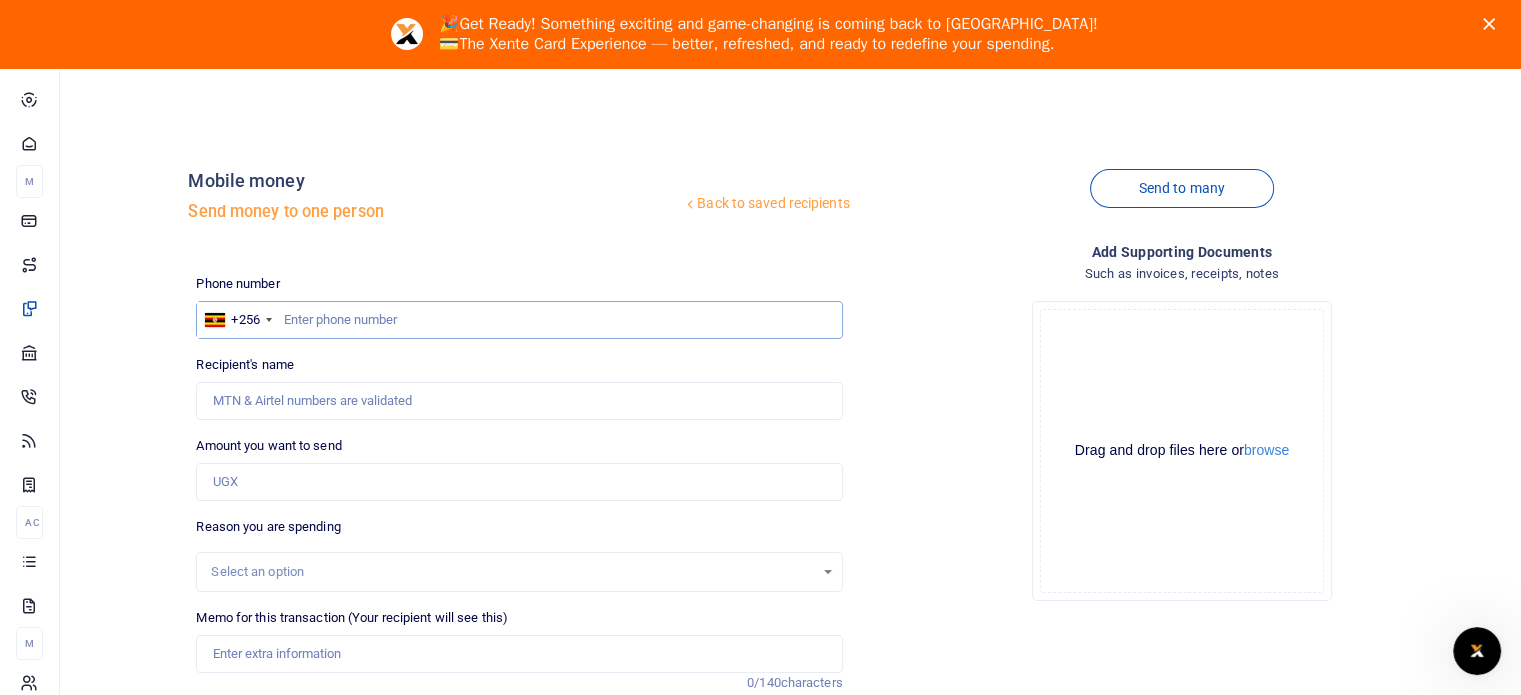click at bounding box center [519, 320] 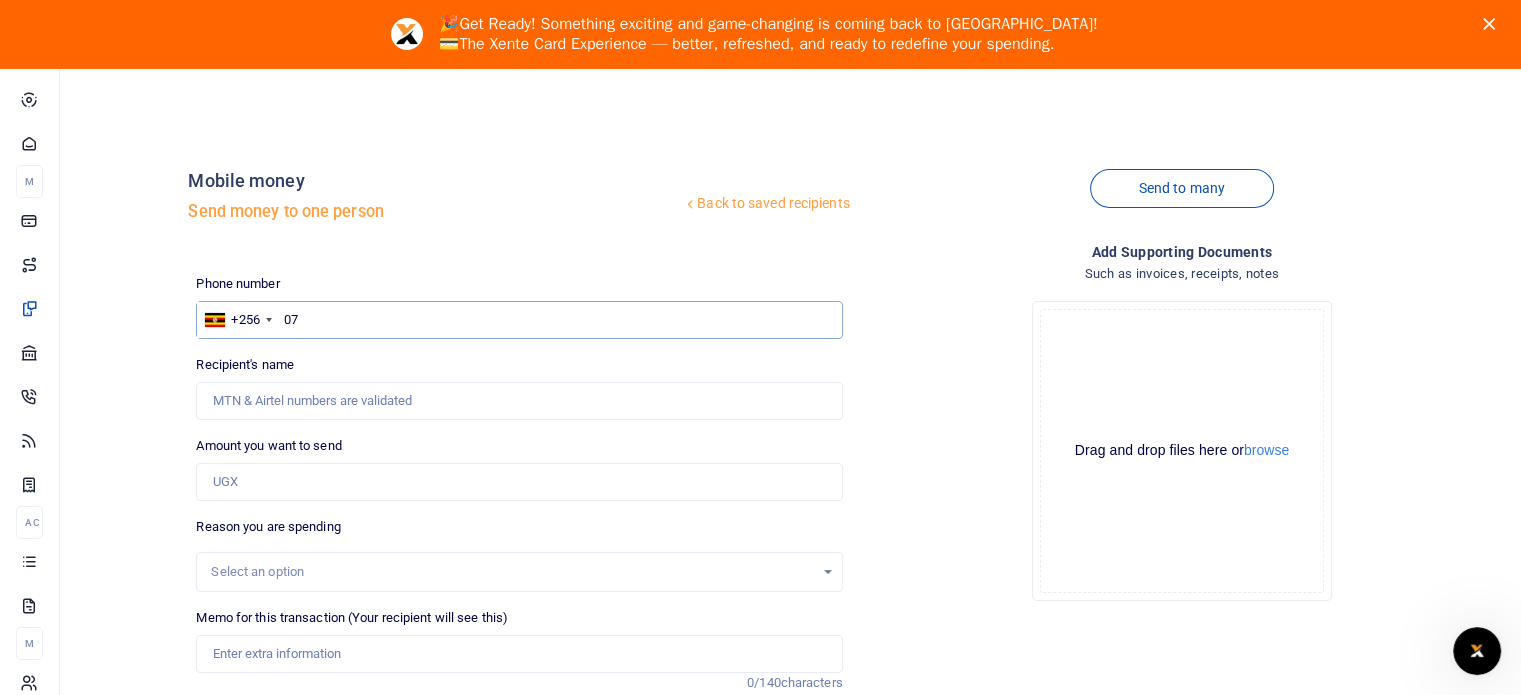 type on "0" 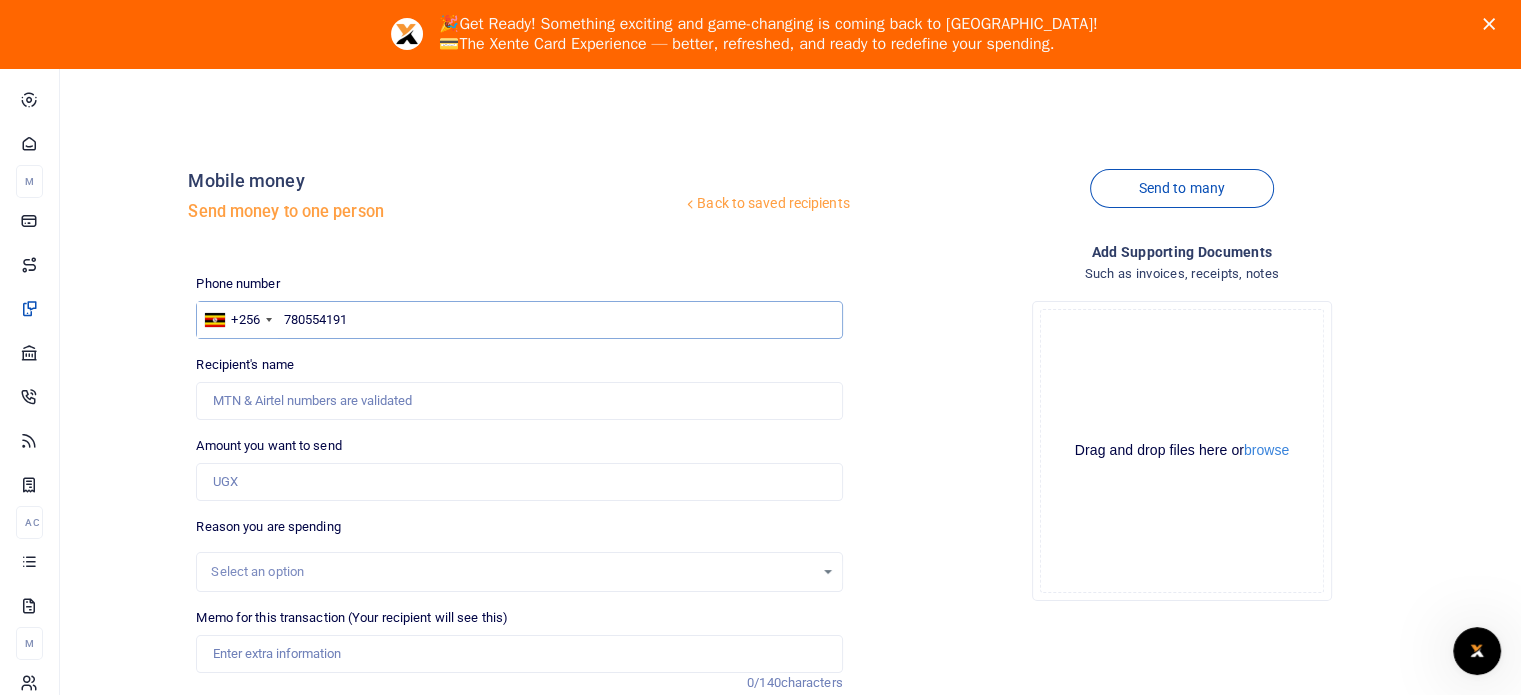 type on "780554191" 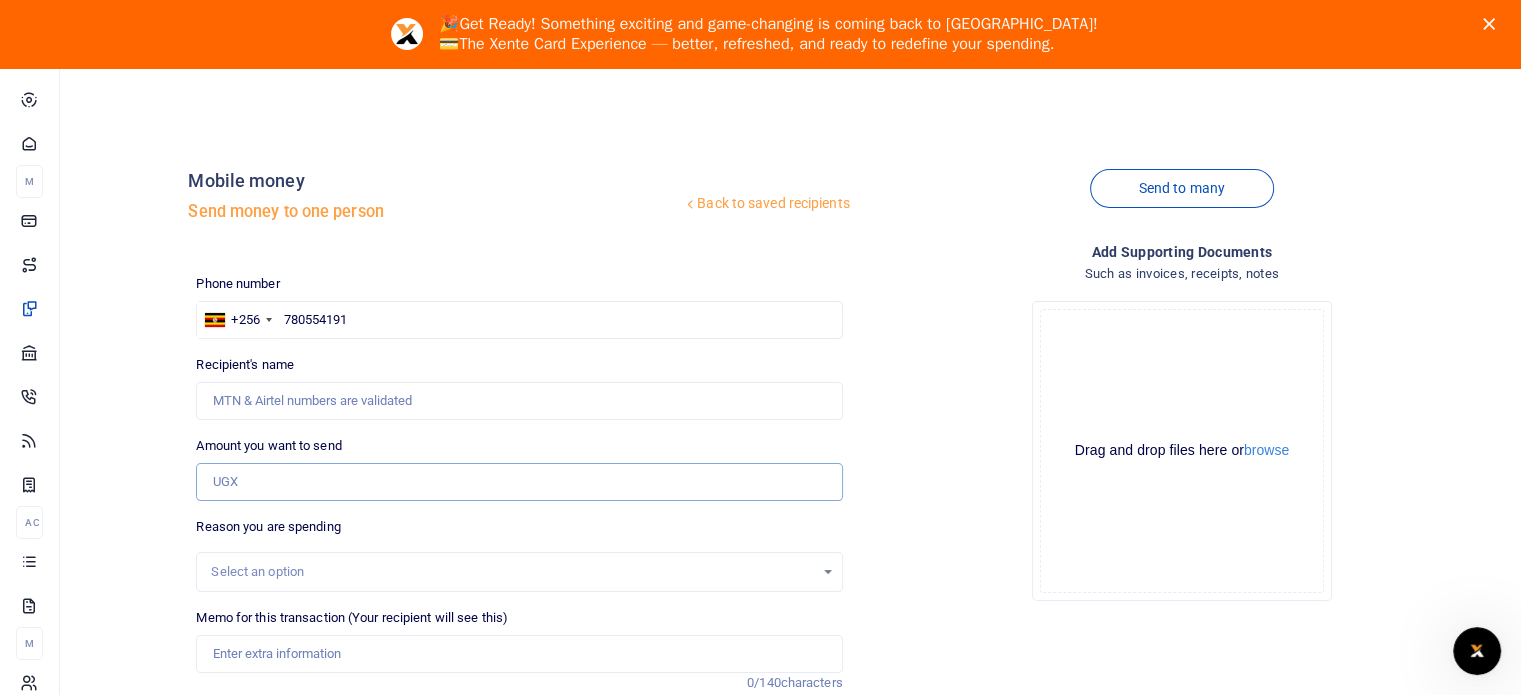 click on "Amount you want to send" at bounding box center [519, 482] 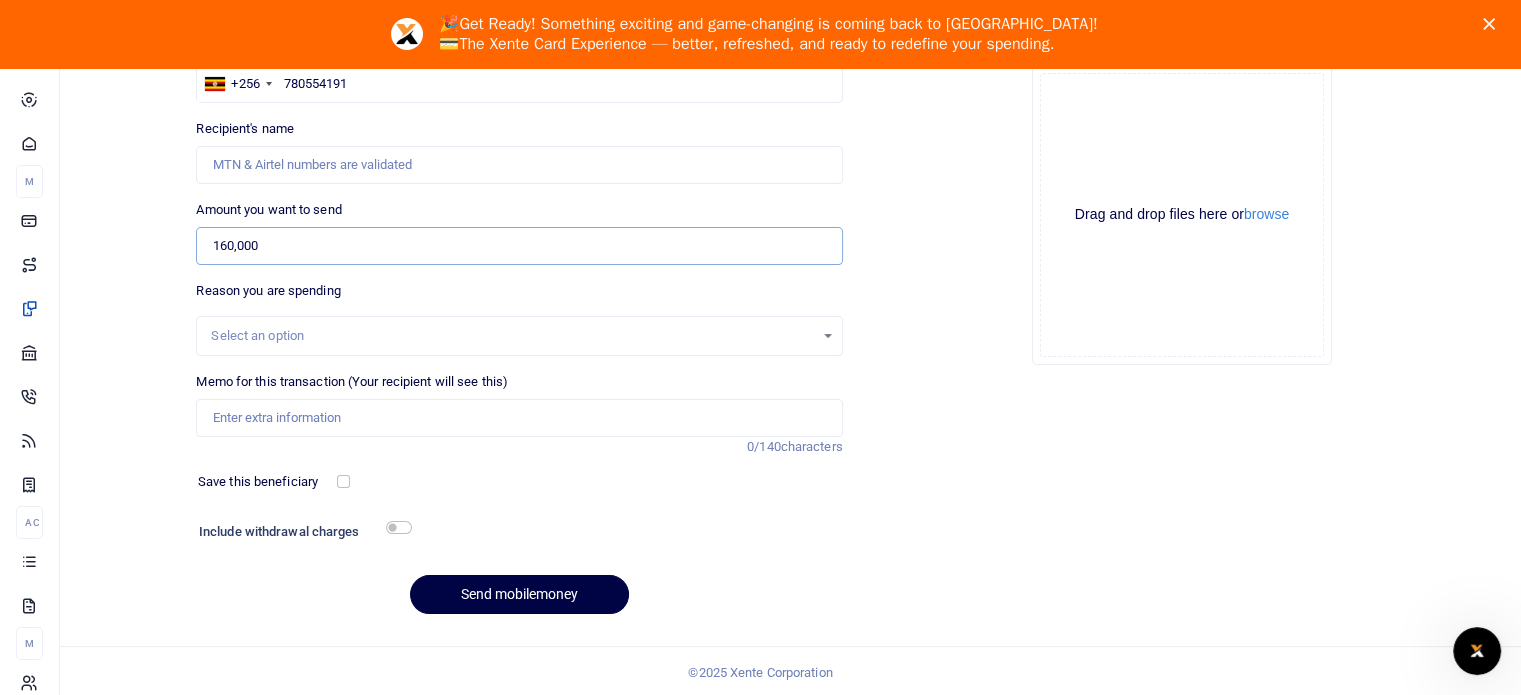 scroll, scrollTop: 238, scrollLeft: 0, axis: vertical 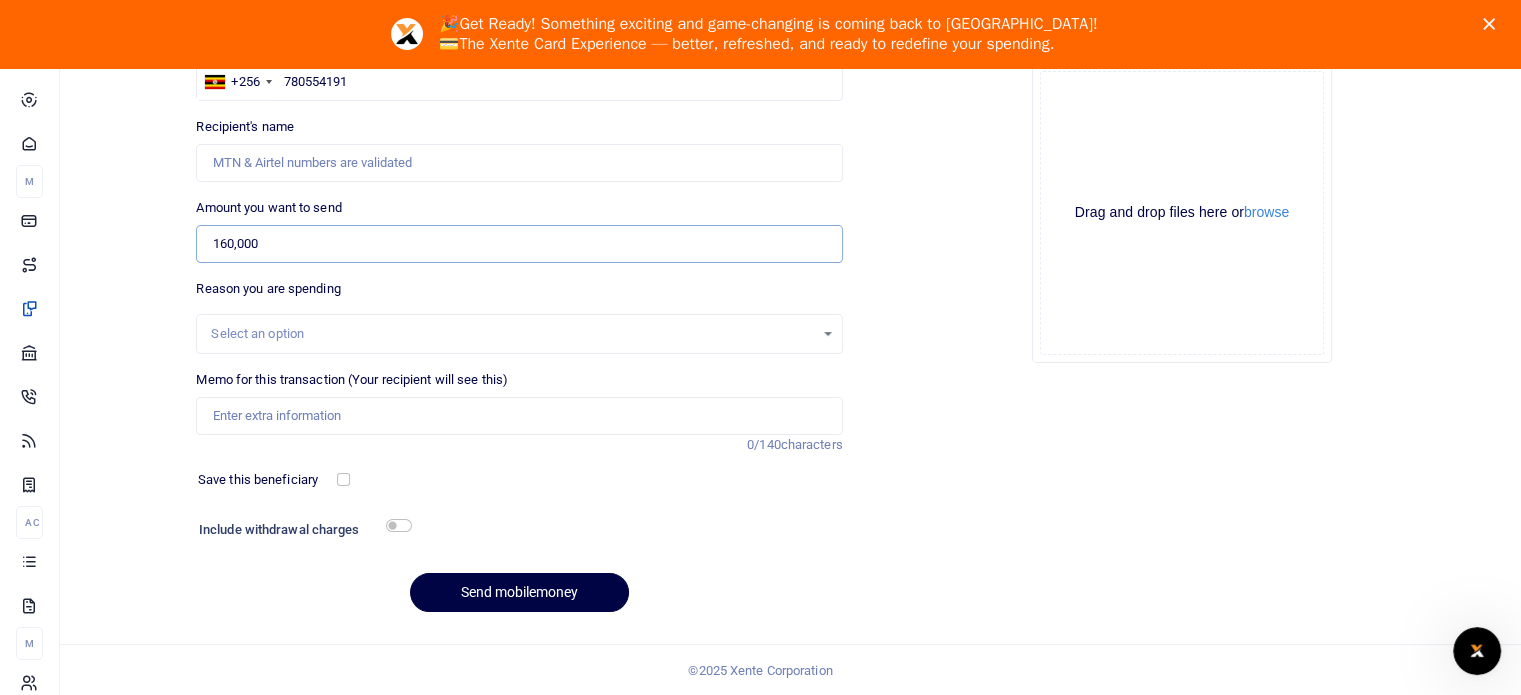 type on "160,000" 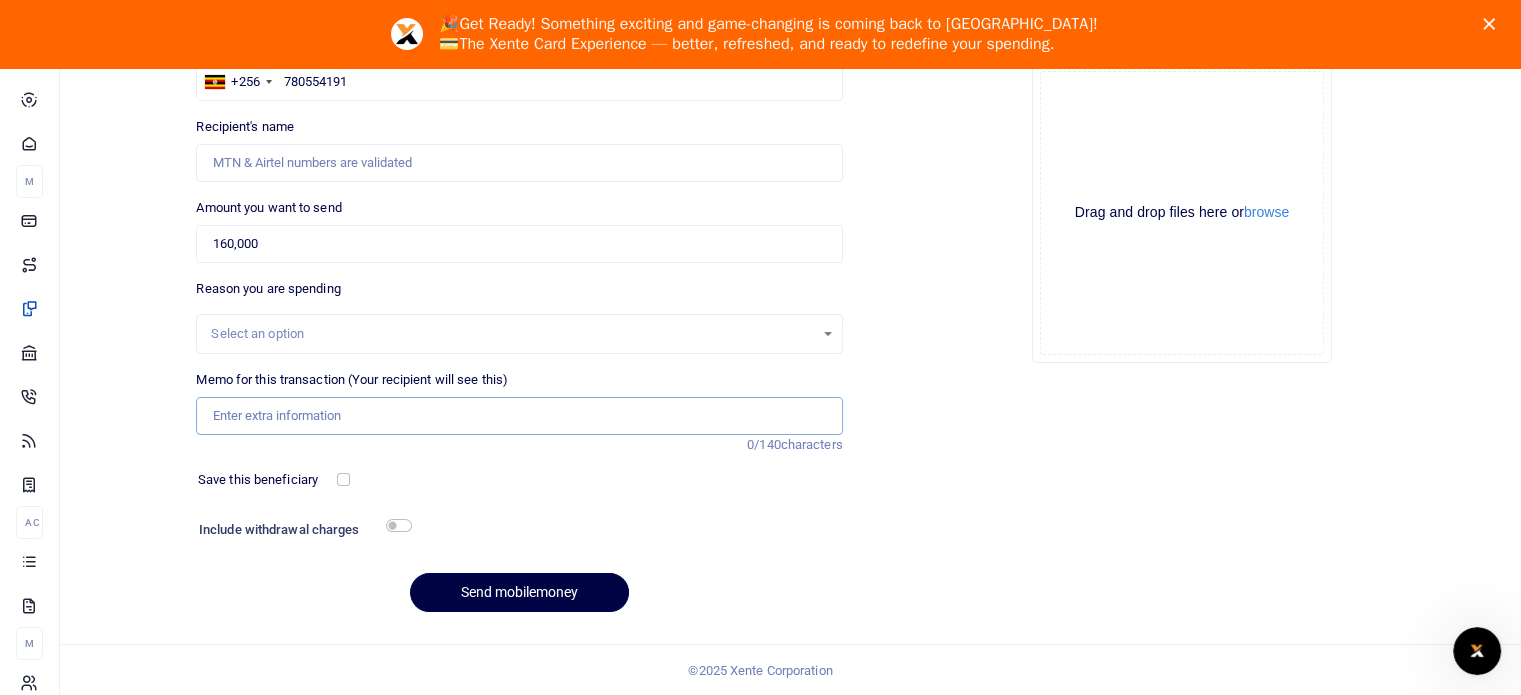 click on "Memo for this transaction (Your recipient will see this)" at bounding box center [519, 416] 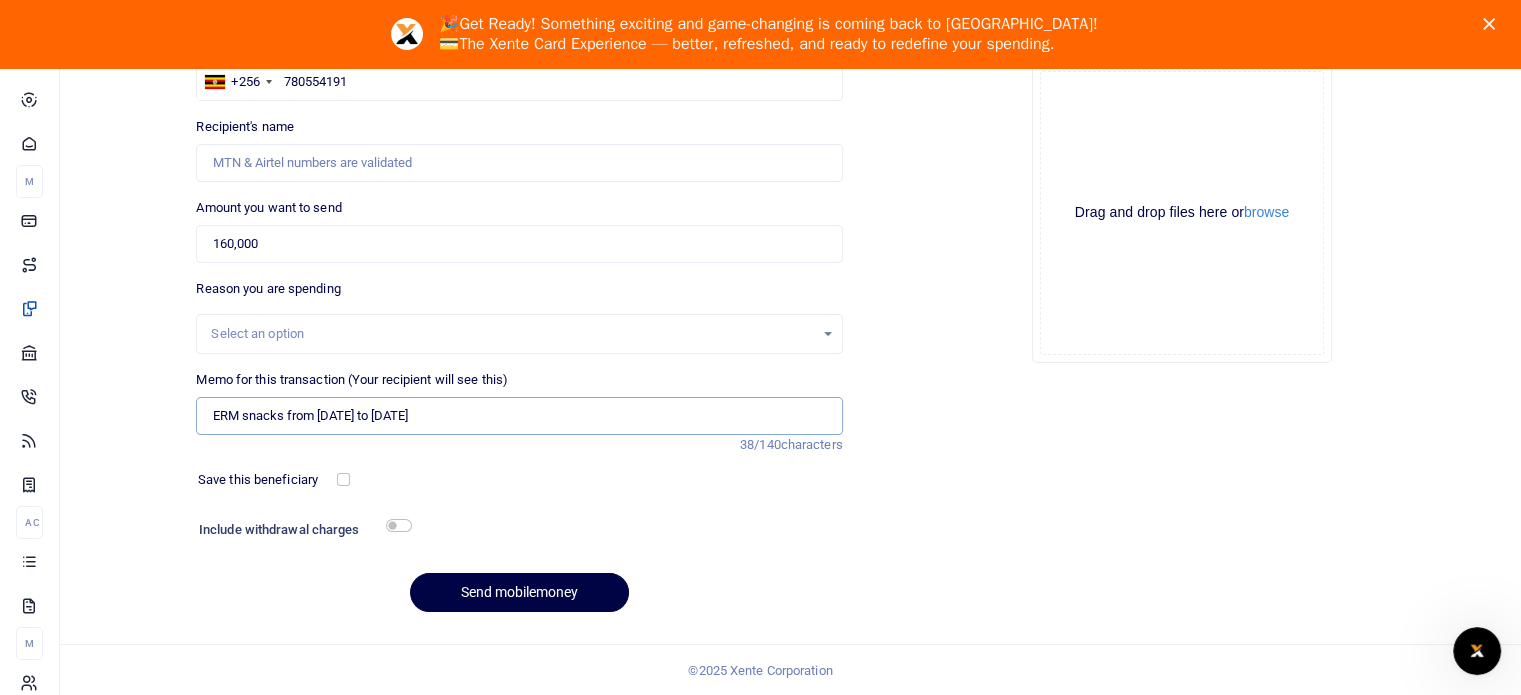 type on "ERM snacks from [DATE] to [DATE]" 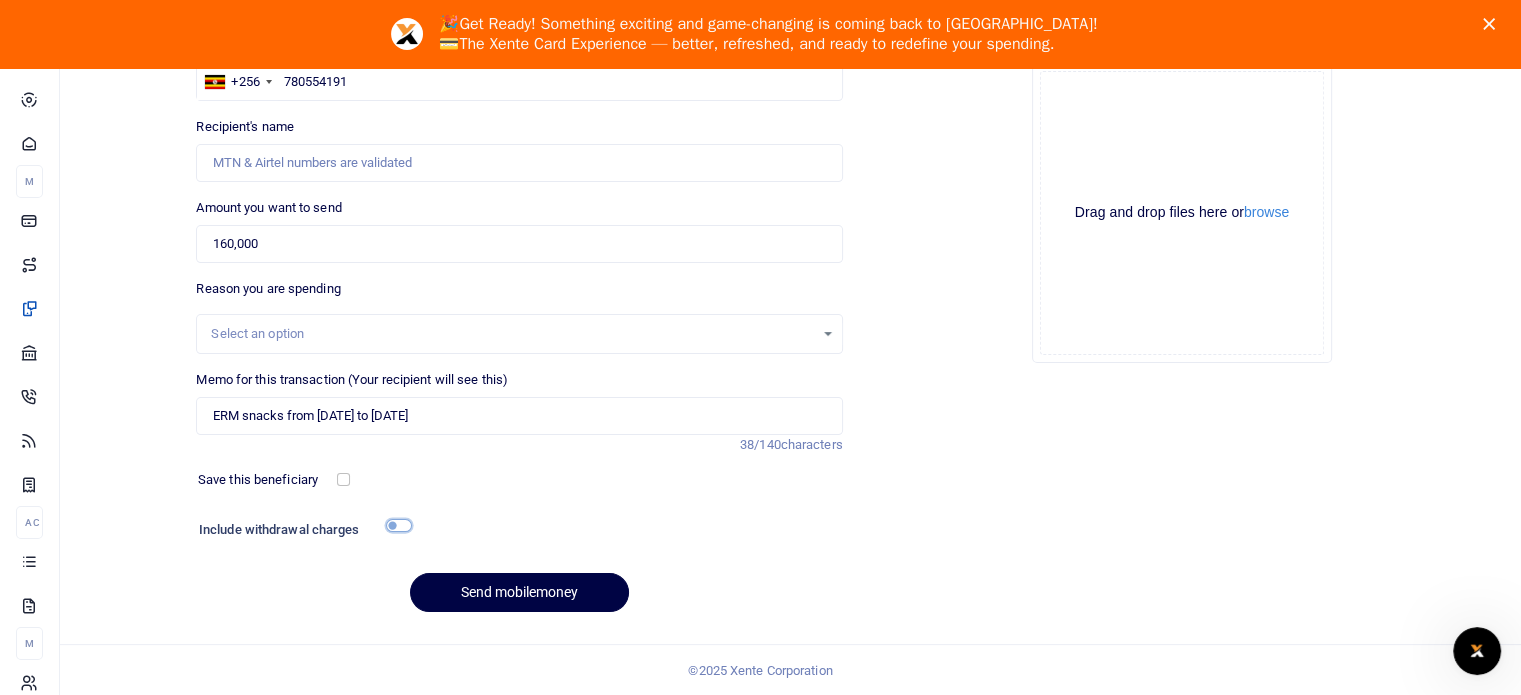 click at bounding box center (399, 525) 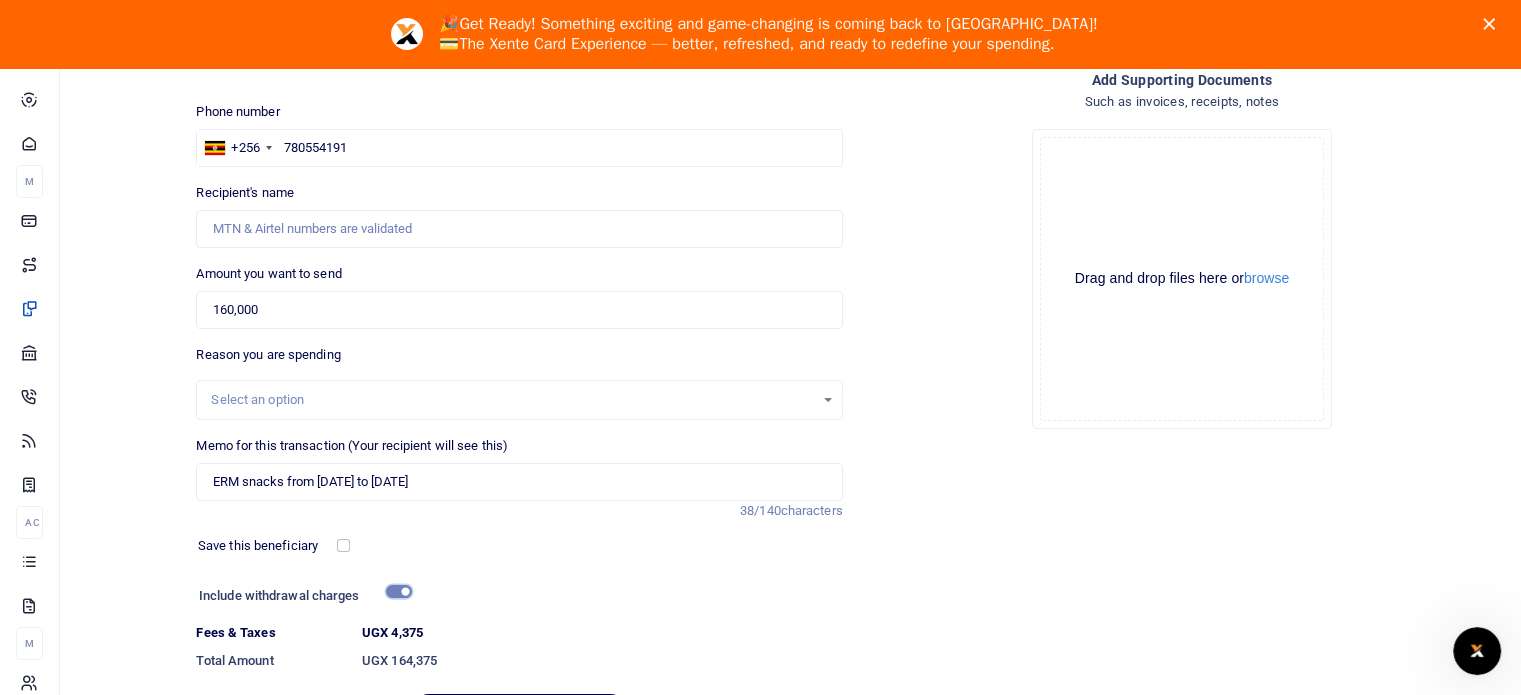 scroll, scrollTop: 138, scrollLeft: 0, axis: vertical 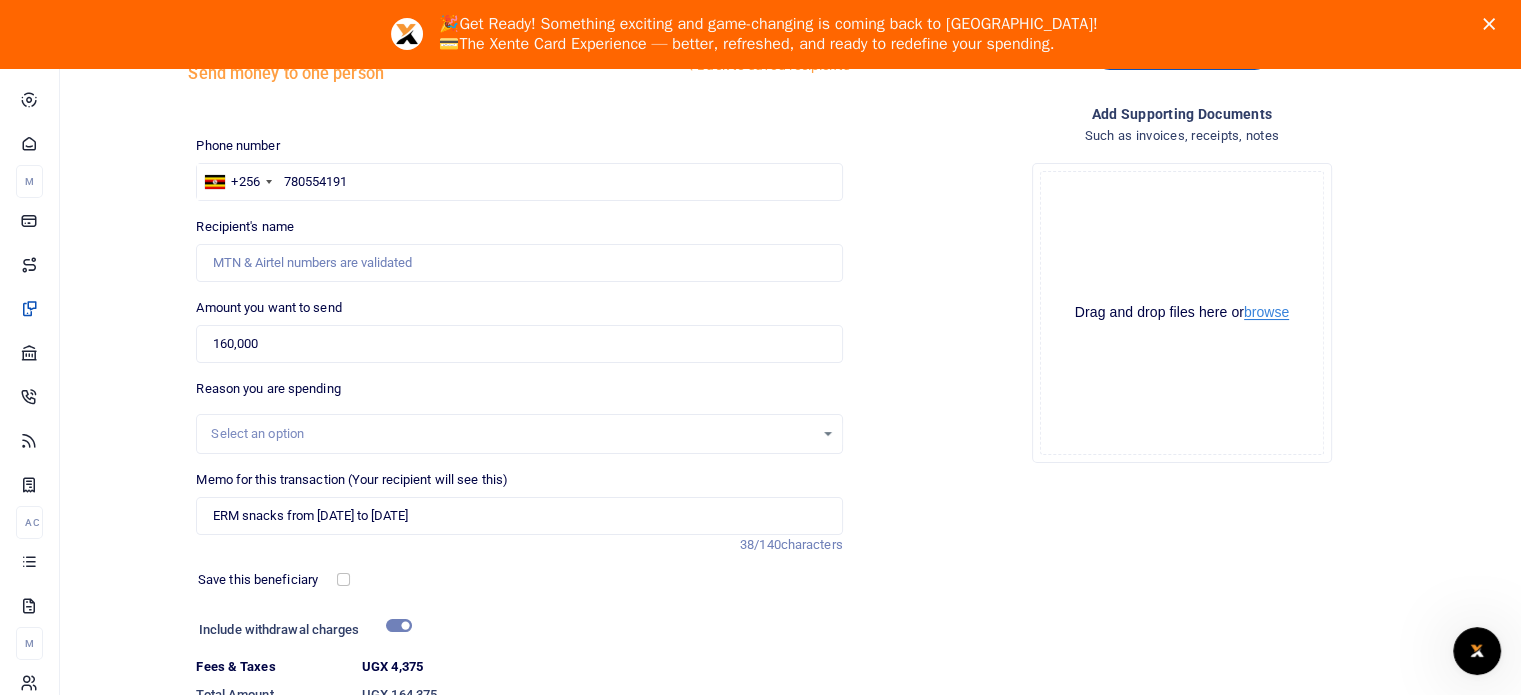 click on "browse" at bounding box center (1266, 312) 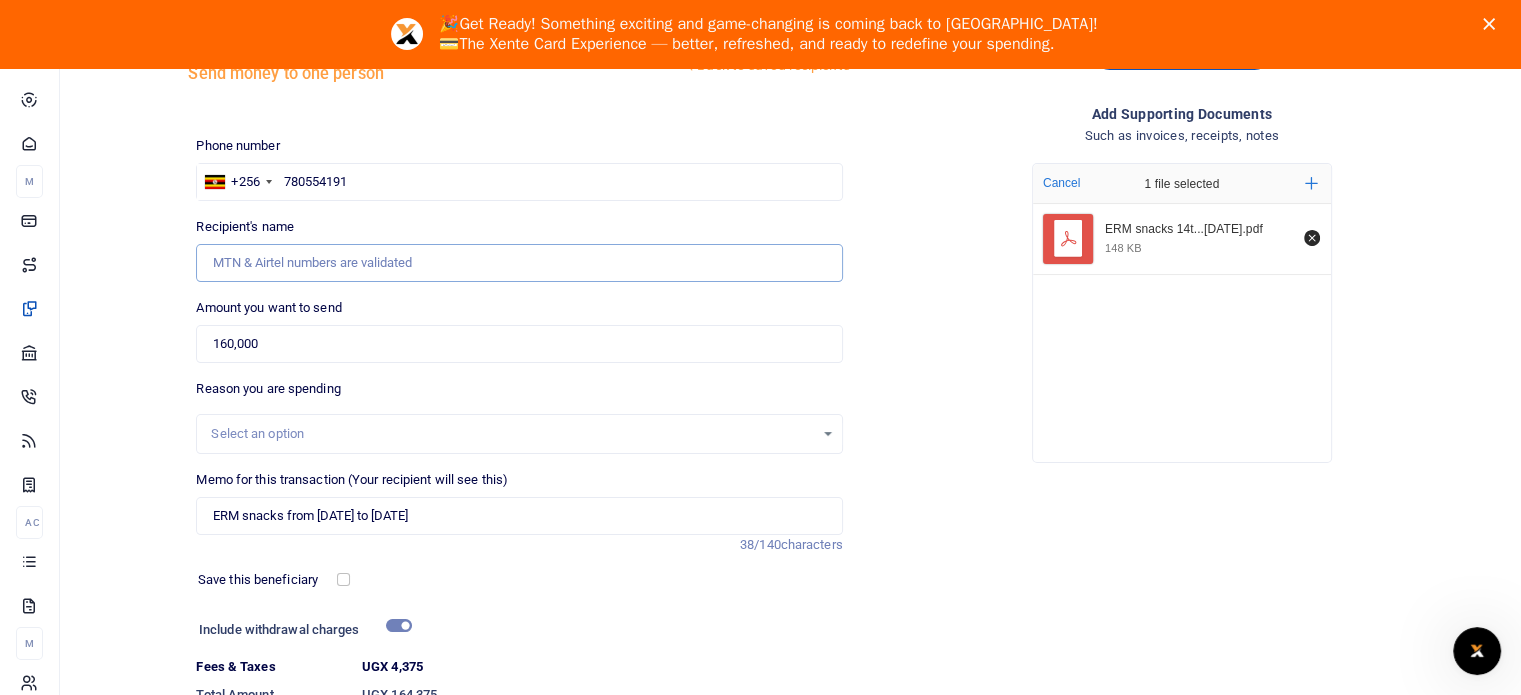 click on "Recipient's name" at bounding box center [519, 263] 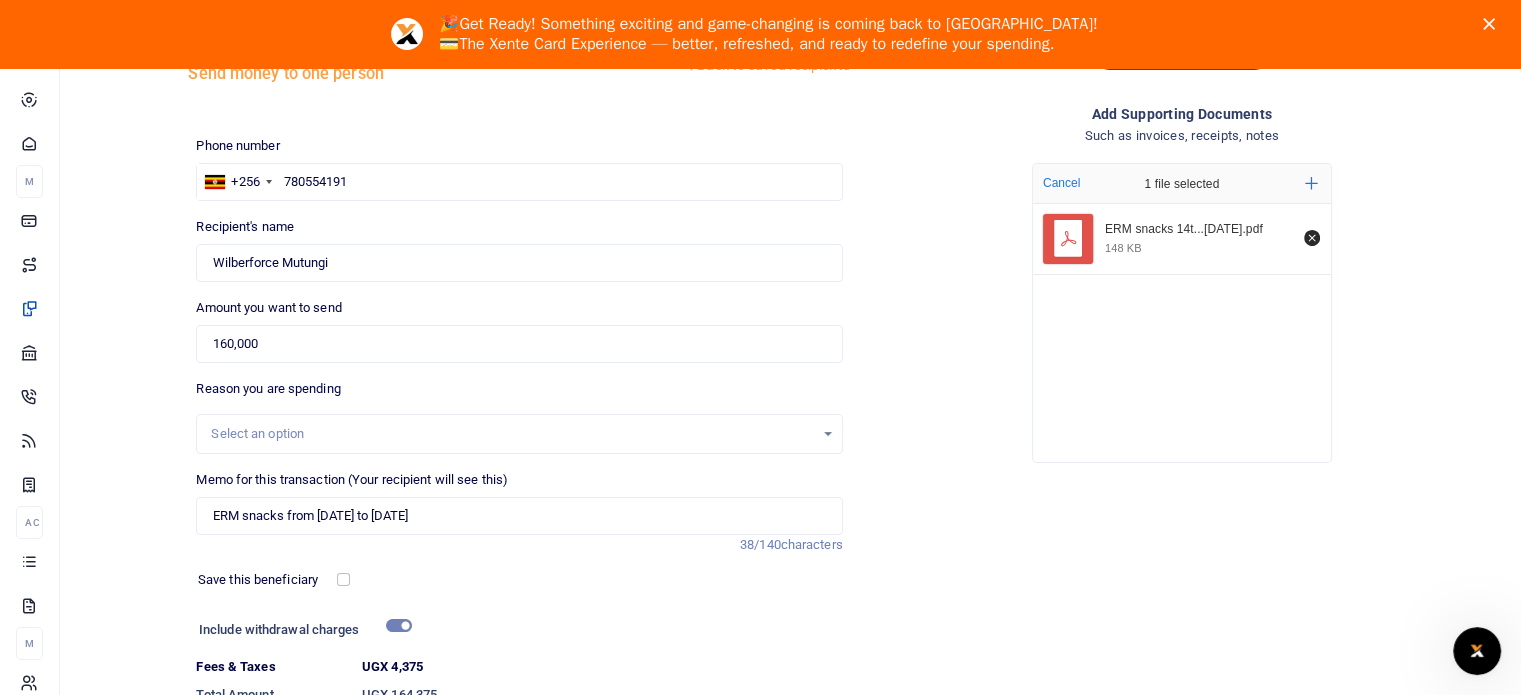 click on "Drop your files here Cancel 1 file selected Add more ERM snacks 14t...July 2025.pdf 148 KB" at bounding box center [1182, 313] 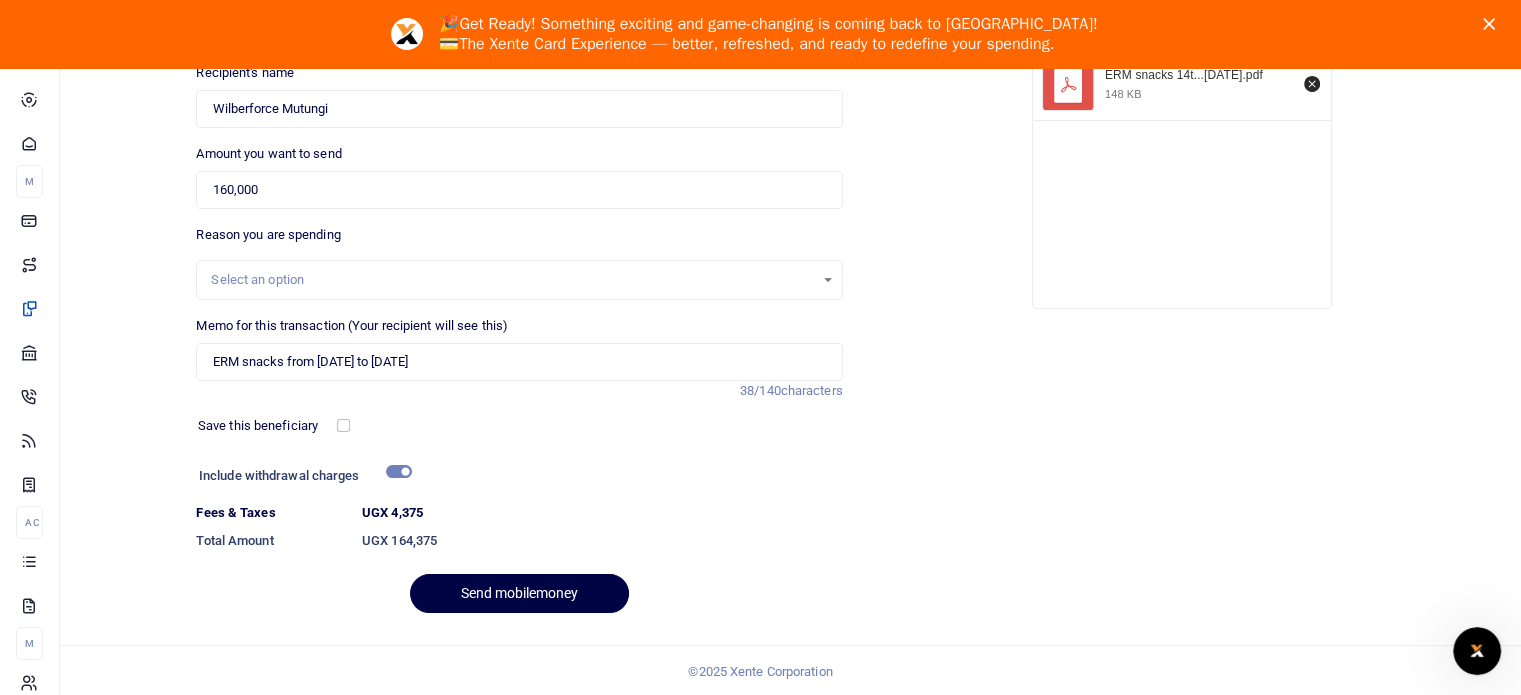 scroll, scrollTop: 293, scrollLeft: 0, axis: vertical 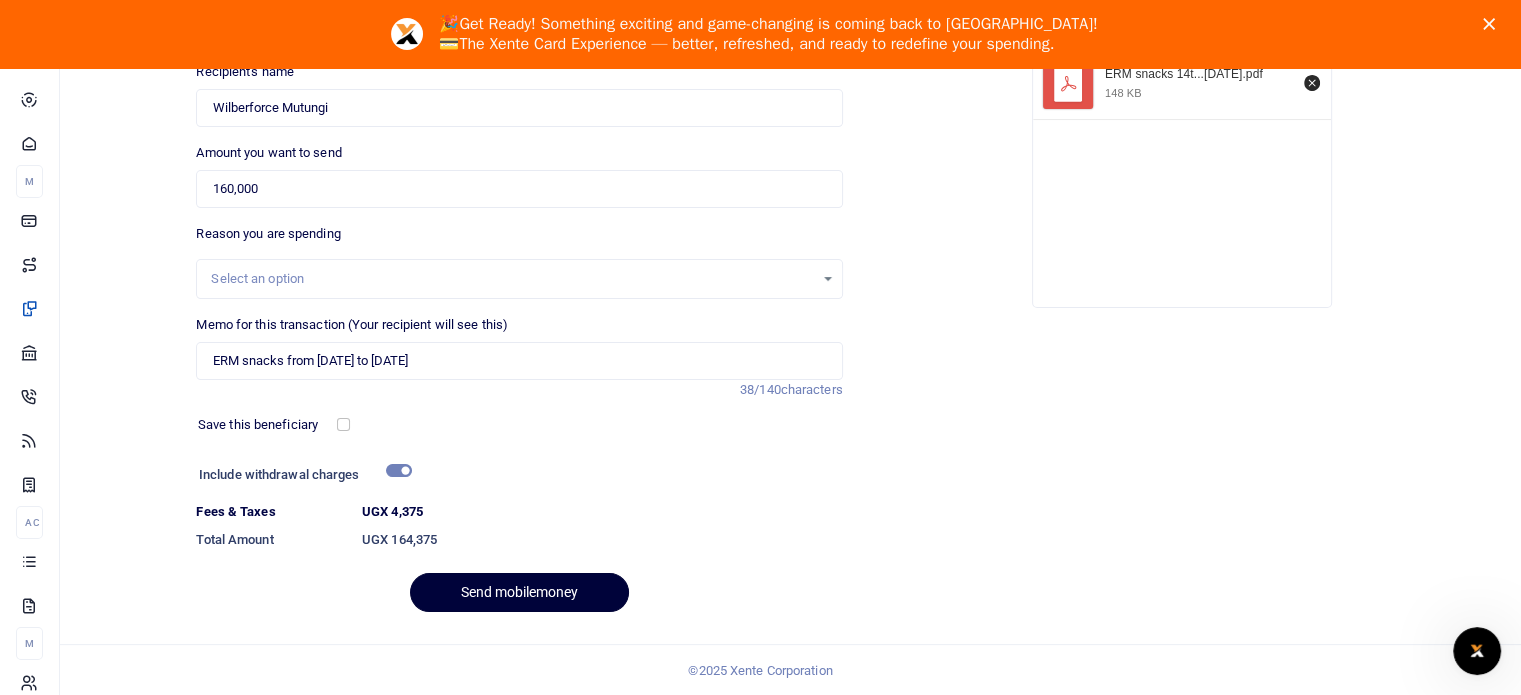 click on "Send mobilemoney" at bounding box center [519, 592] 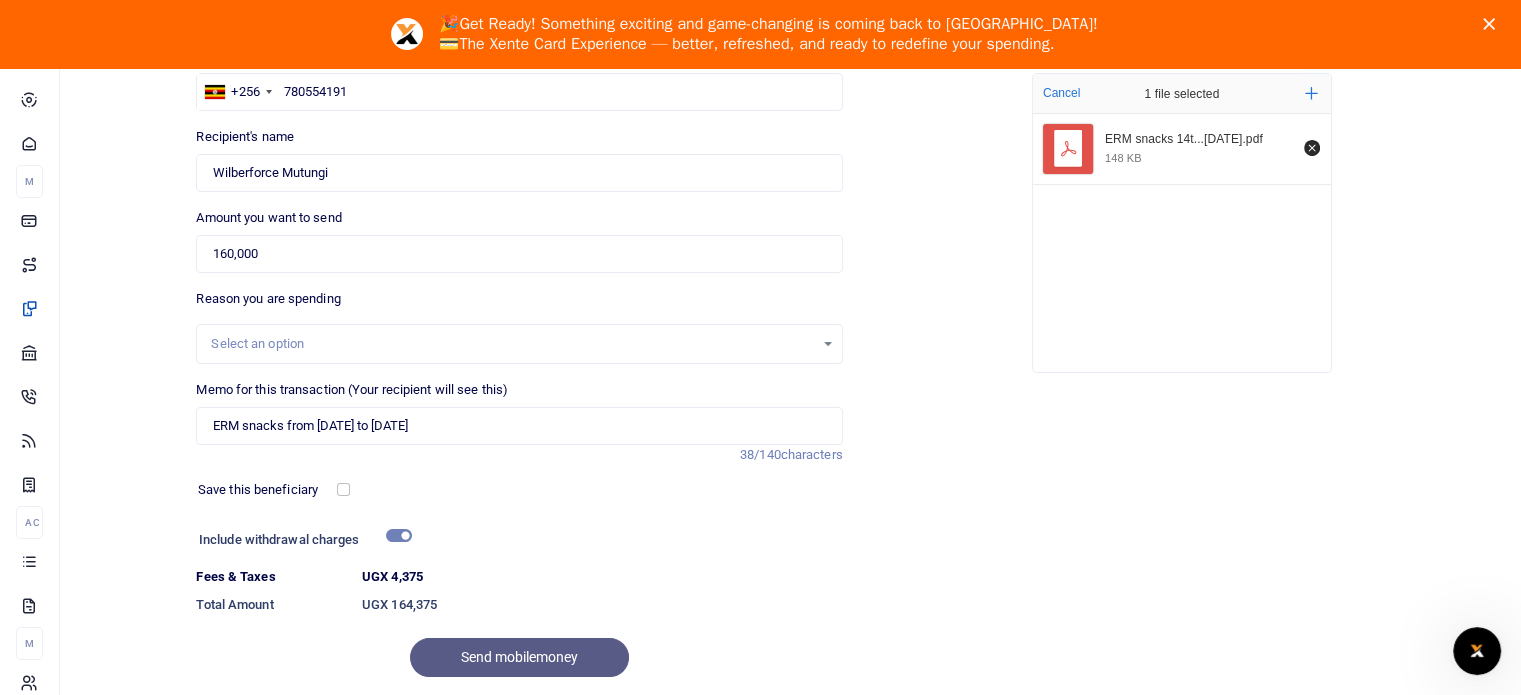 scroll, scrollTop: 193, scrollLeft: 0, axis: vertical 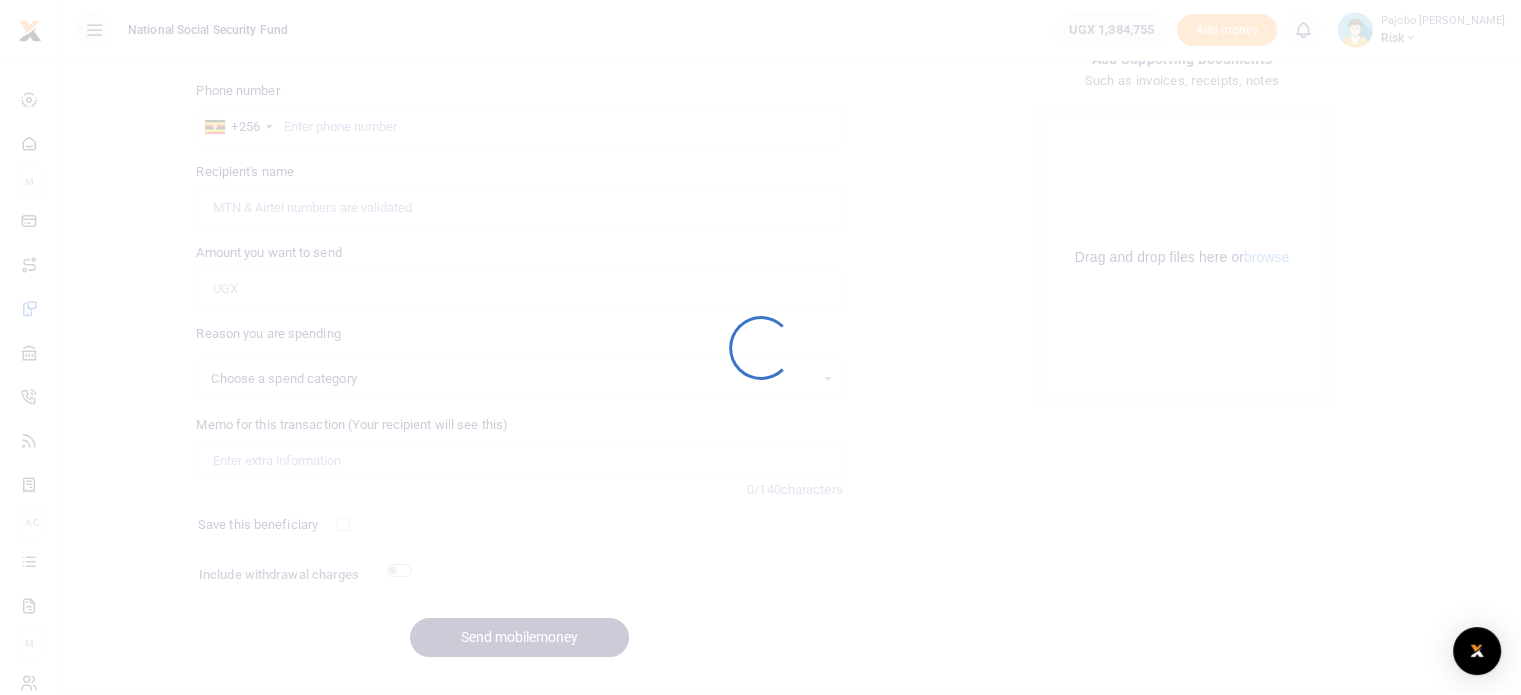 select 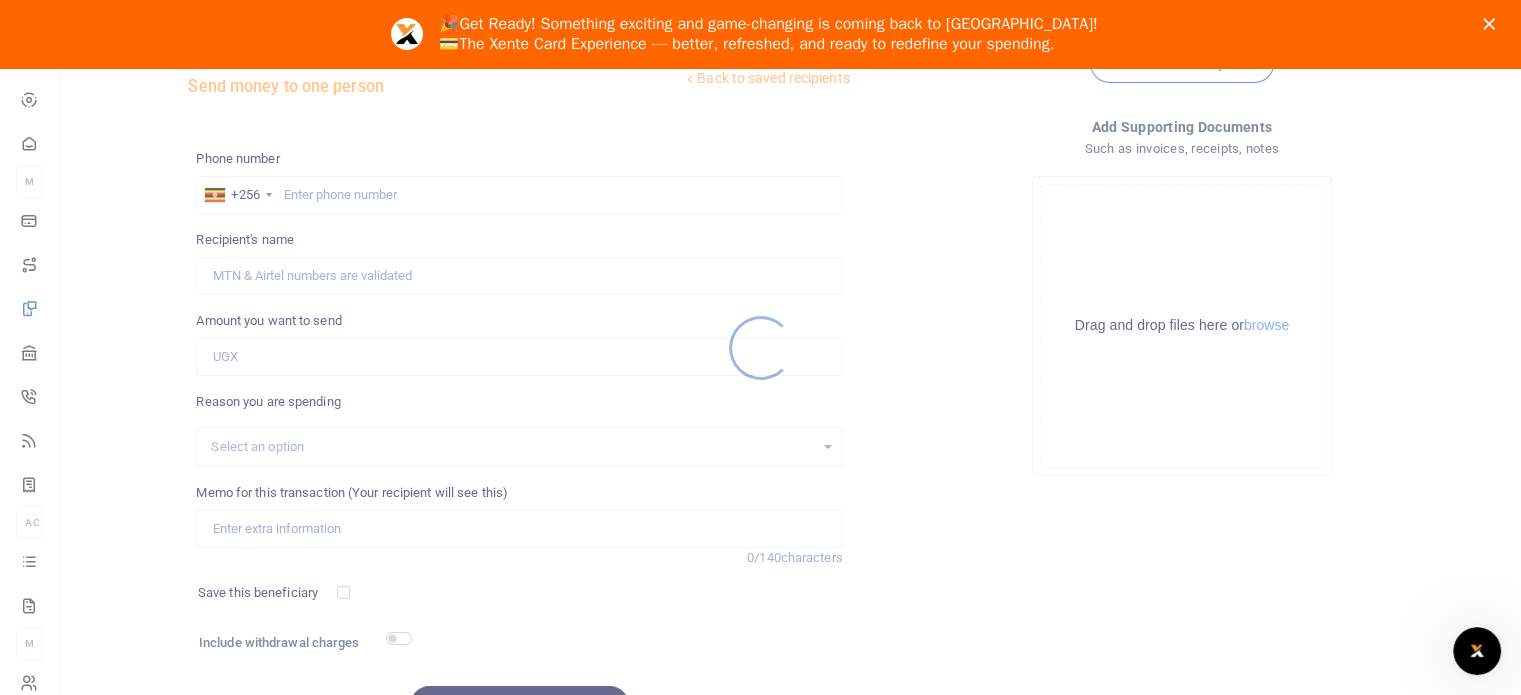 scroll, scrollTop: 0, scrollLeft: 0, axis: both 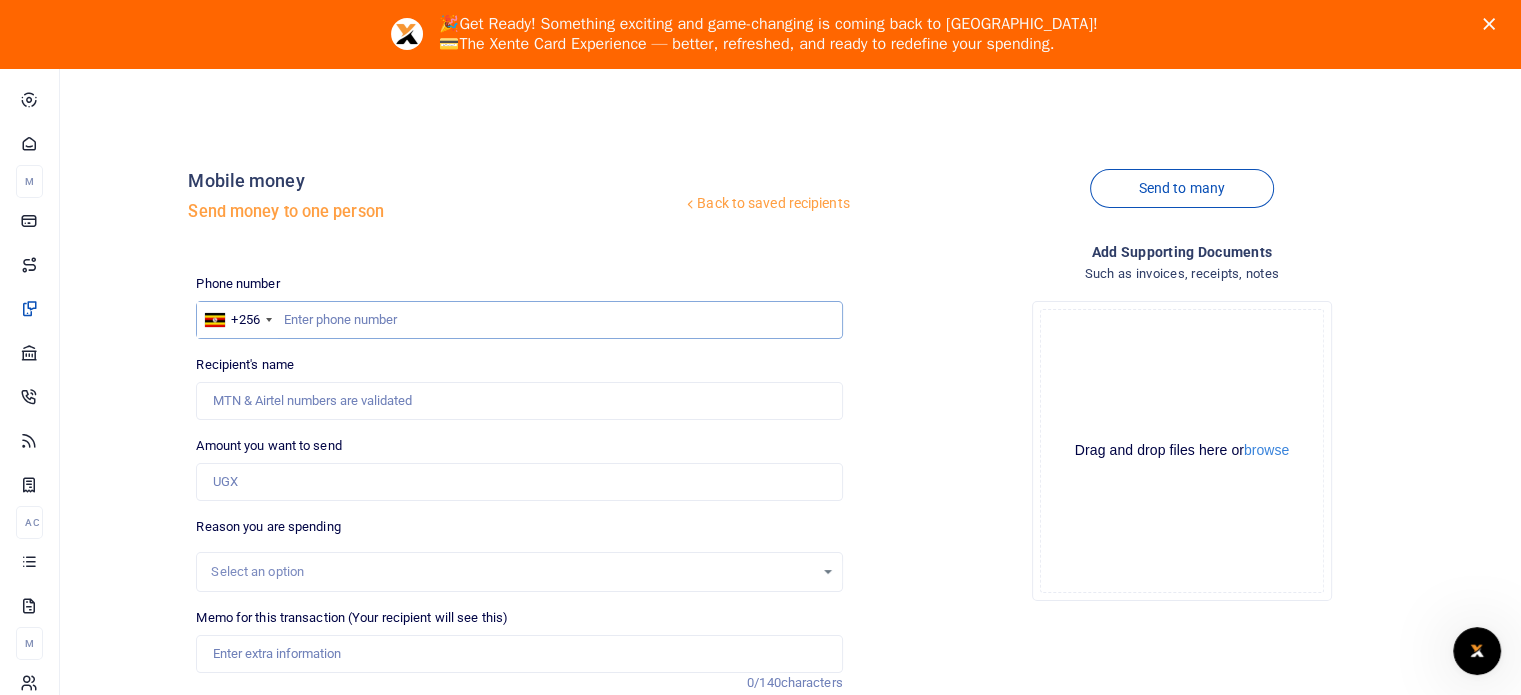 click at bounding box center [519, 320] 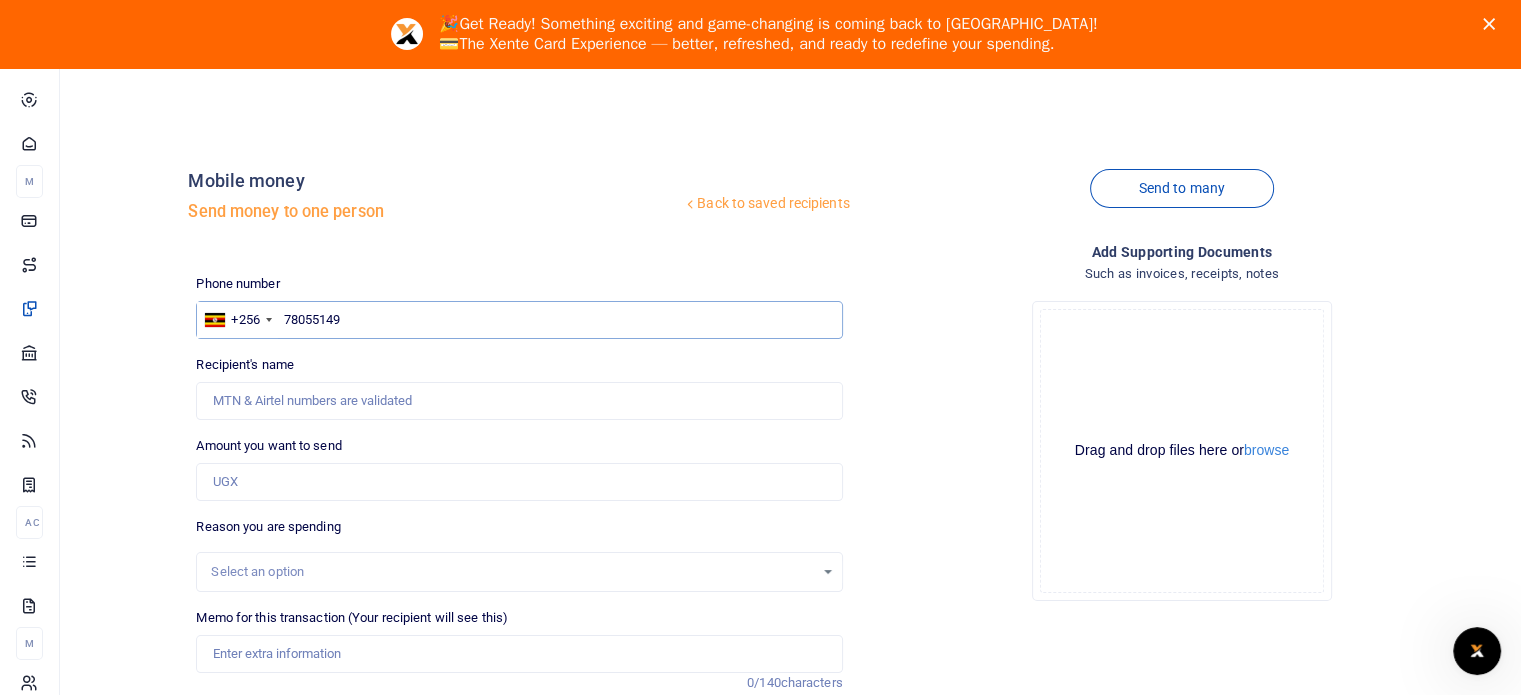 type on "780551491" 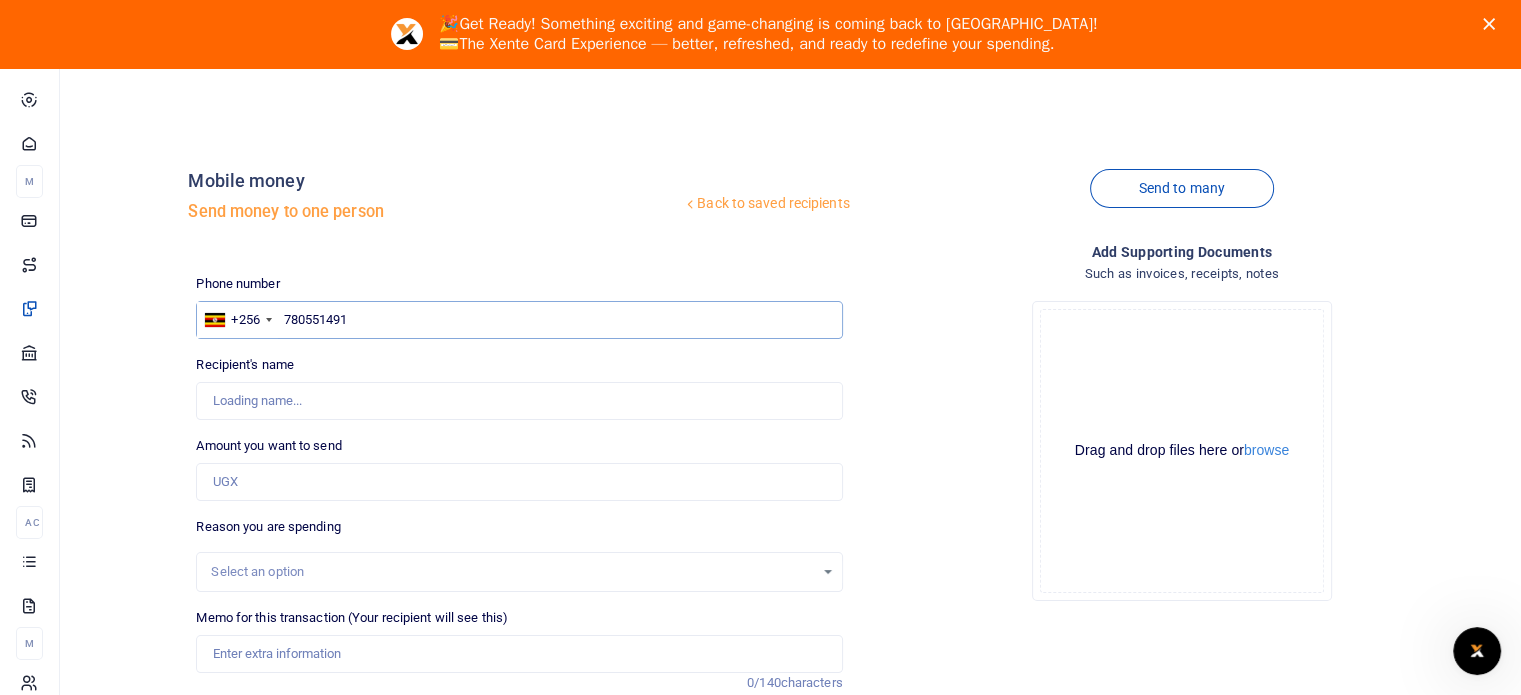 type on "Wilberforce Mutungi" 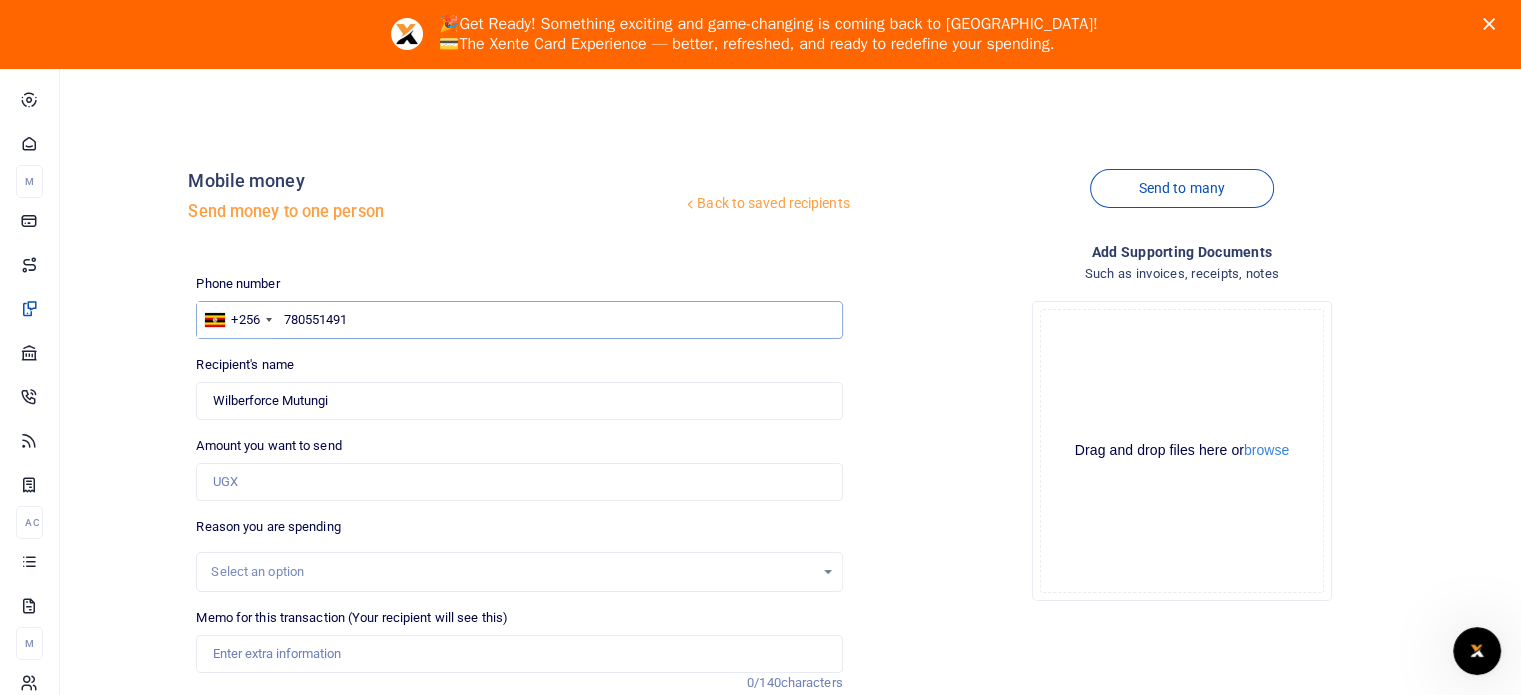 type on "780551491" 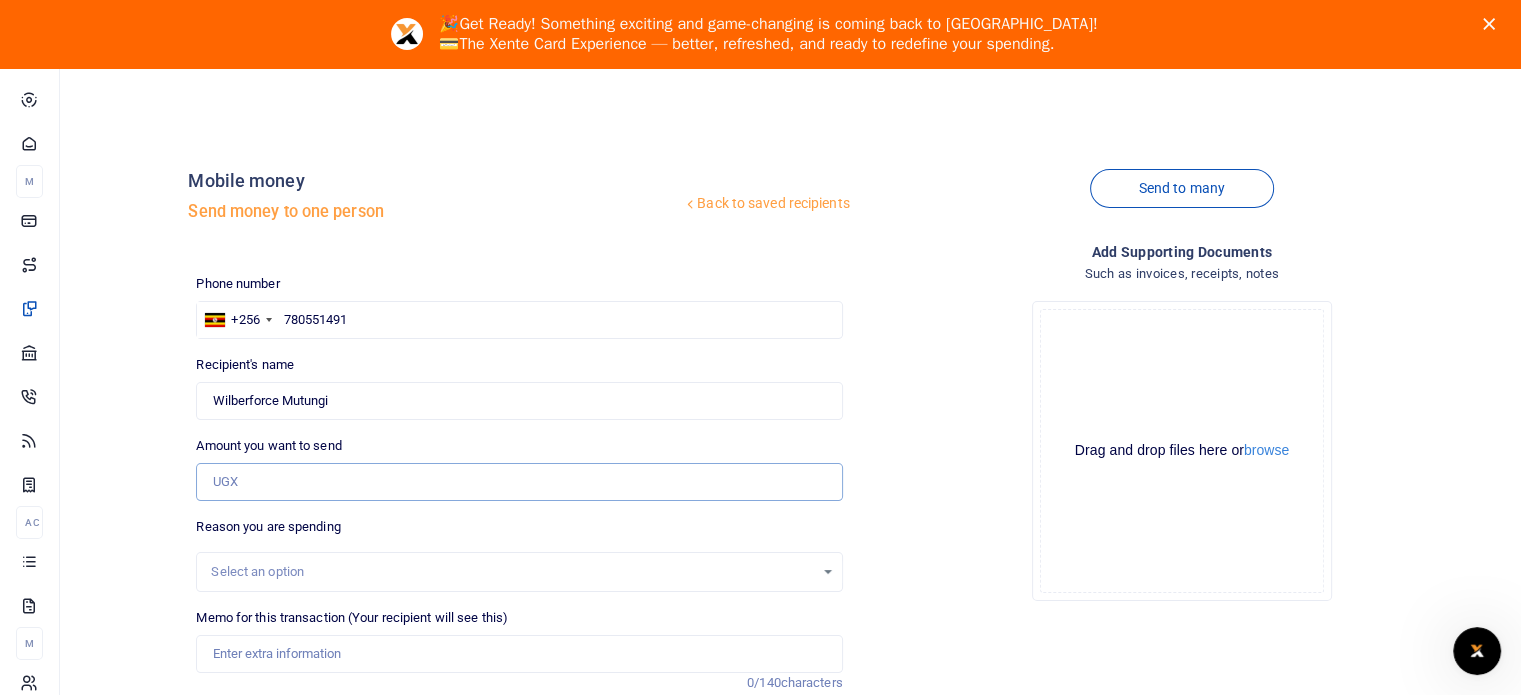 click on "Amount you want to send" at bounding box center (519, 482) 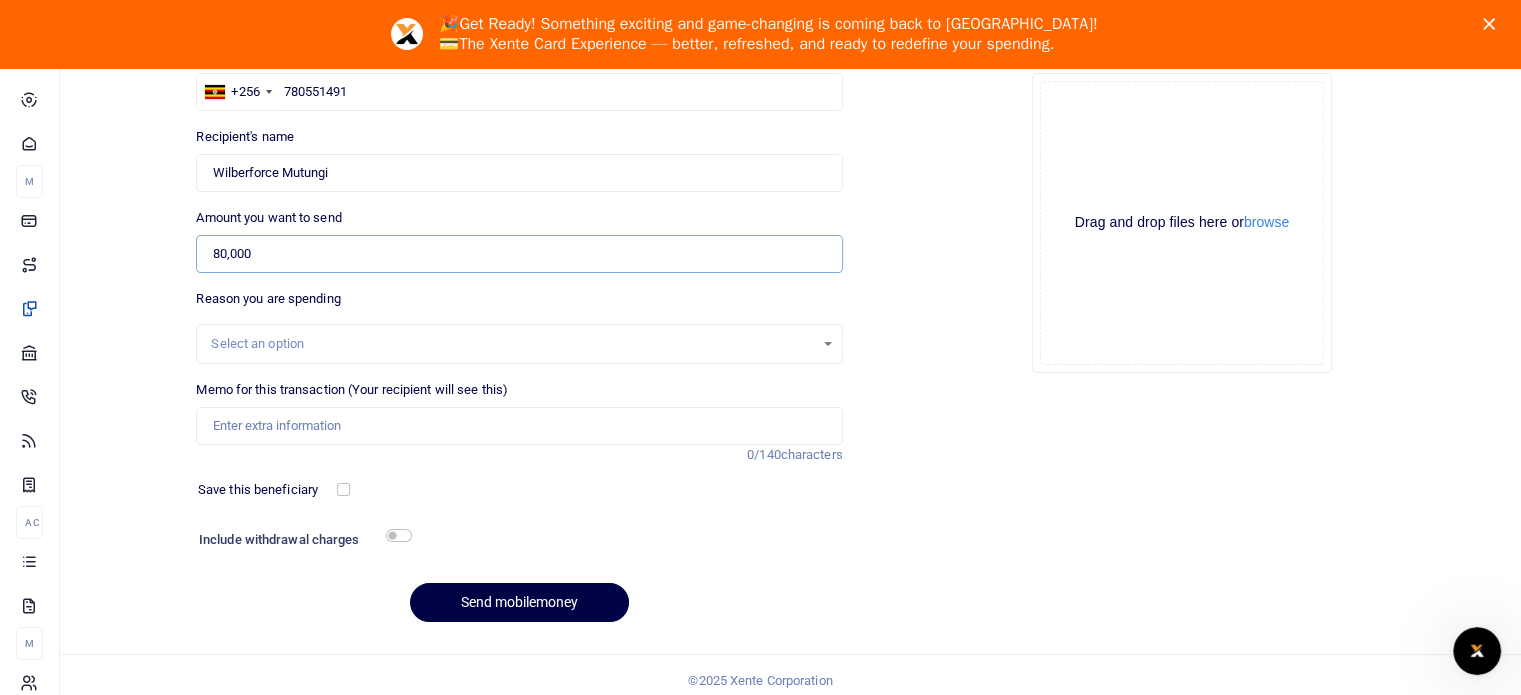scroll, scrollTop: 238, scrollLeft: 0, axis: vertical 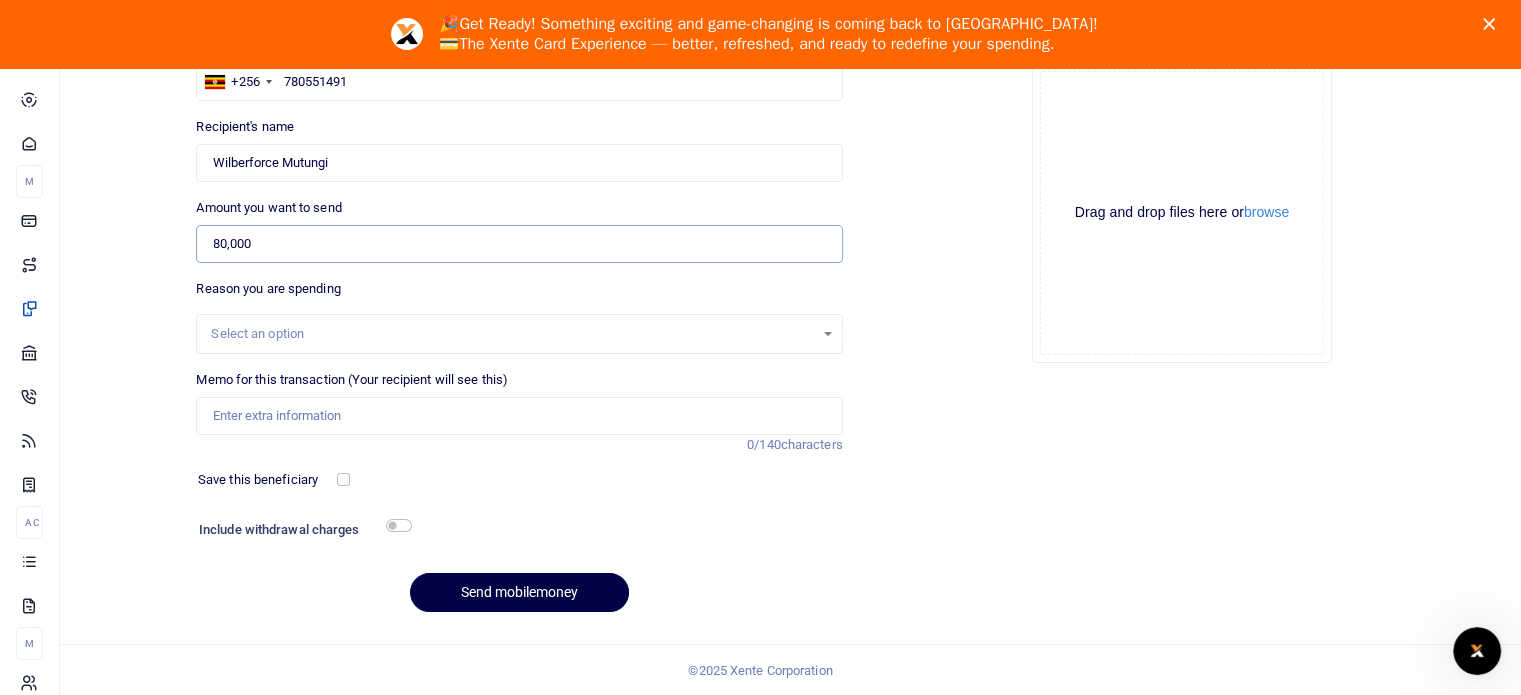type on "80,000" 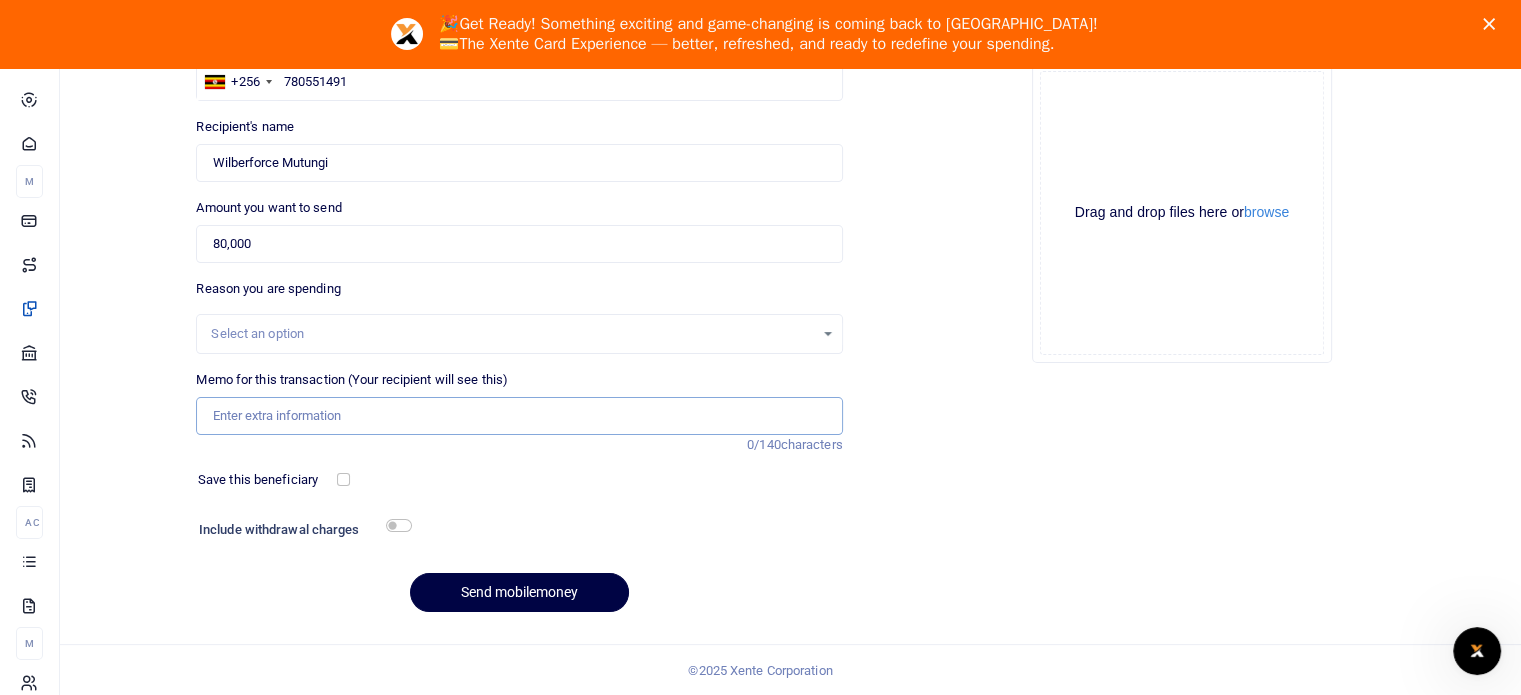 click on "Memo for this transaction (Your recipient will see this)" at bounding box center [519, 416] 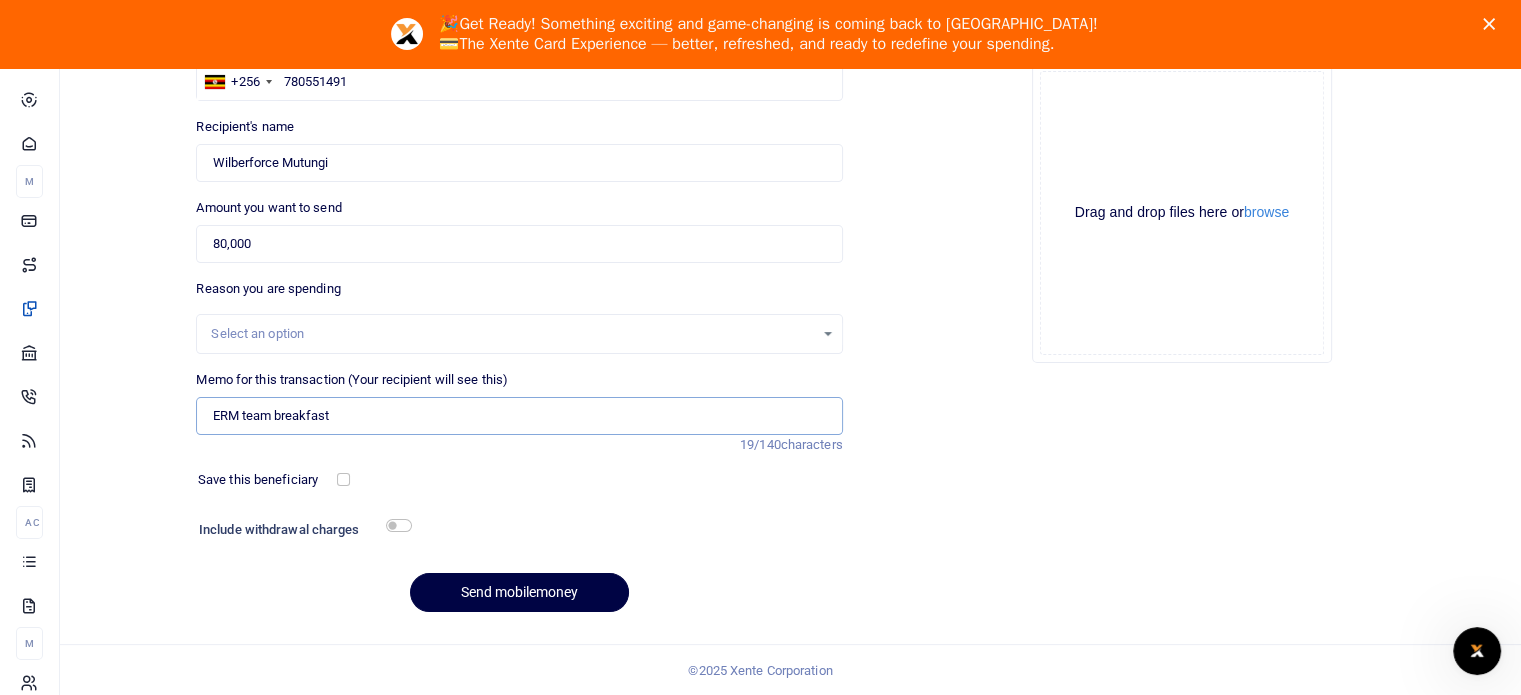 click on "ERM team breakfast" at bounding box center [519, 416] 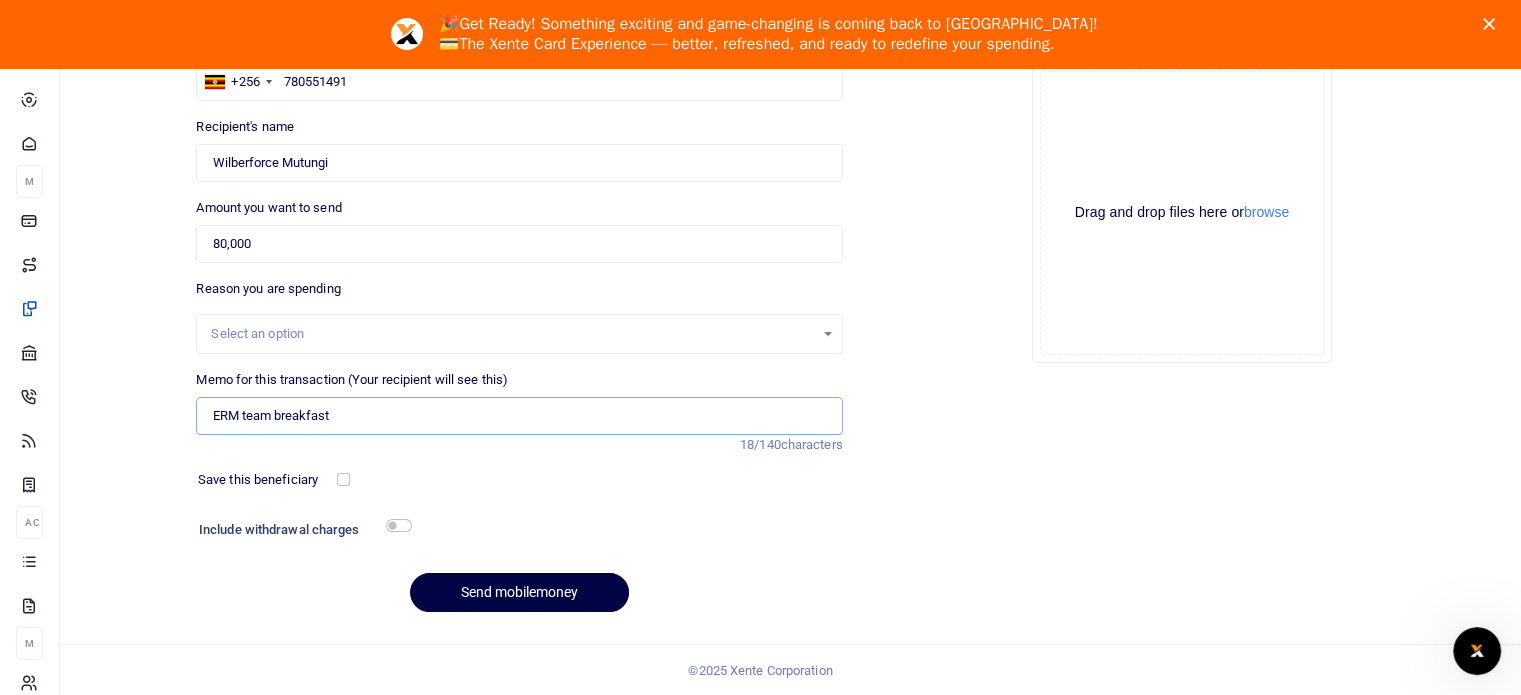 type on "ERM team breakfast" 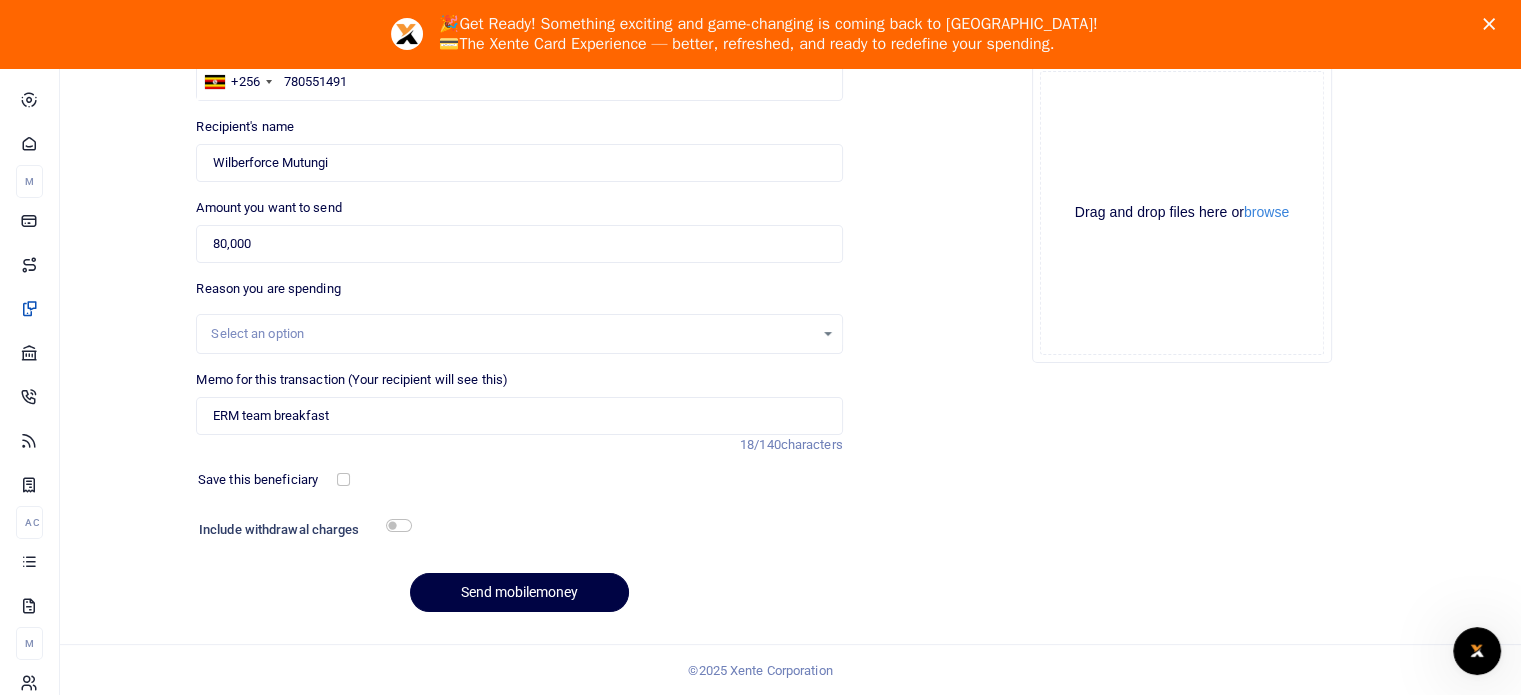 click on "Add supporting Documents
Such as invoices, receipts, notes
Drop your files here Drag and drop files here or  browse Powered by  Uppy" at bounding box center (1182, 316) 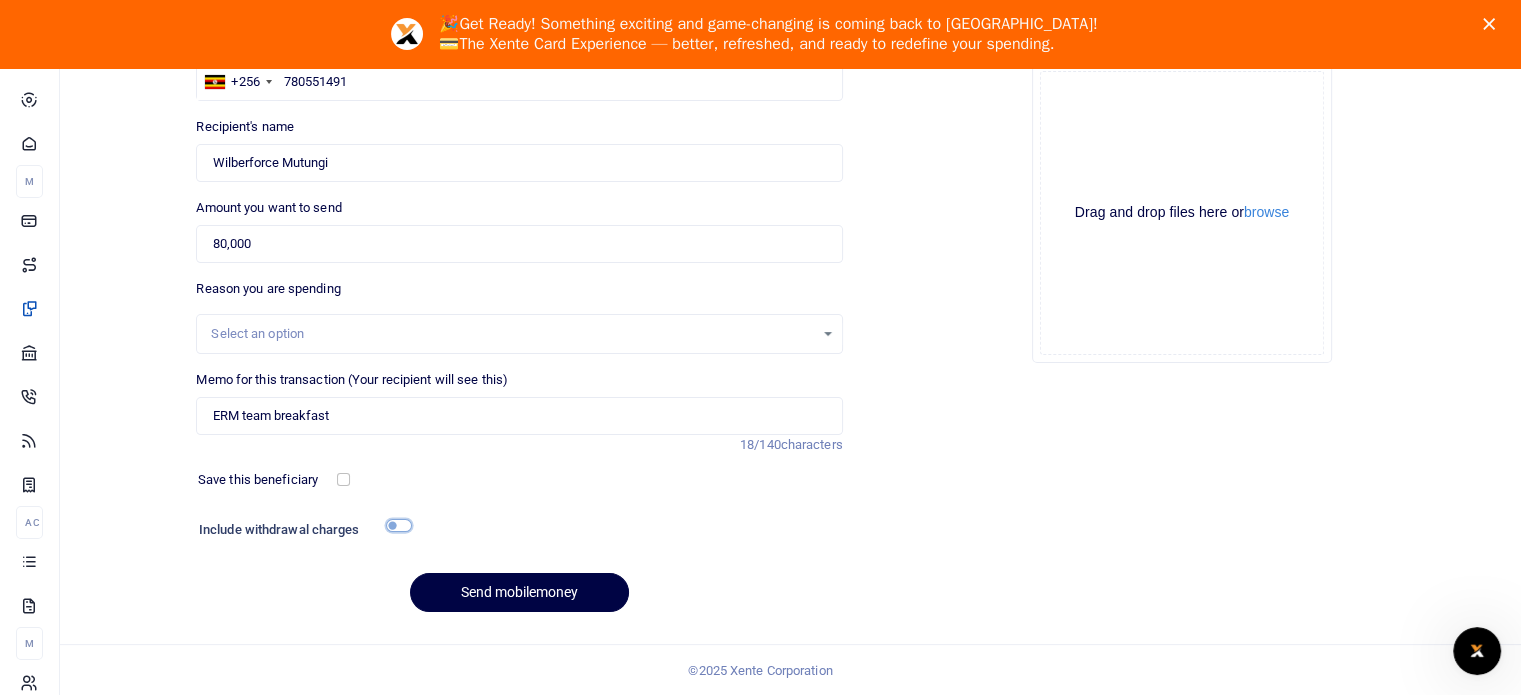 click at bounding box center [399, 525] 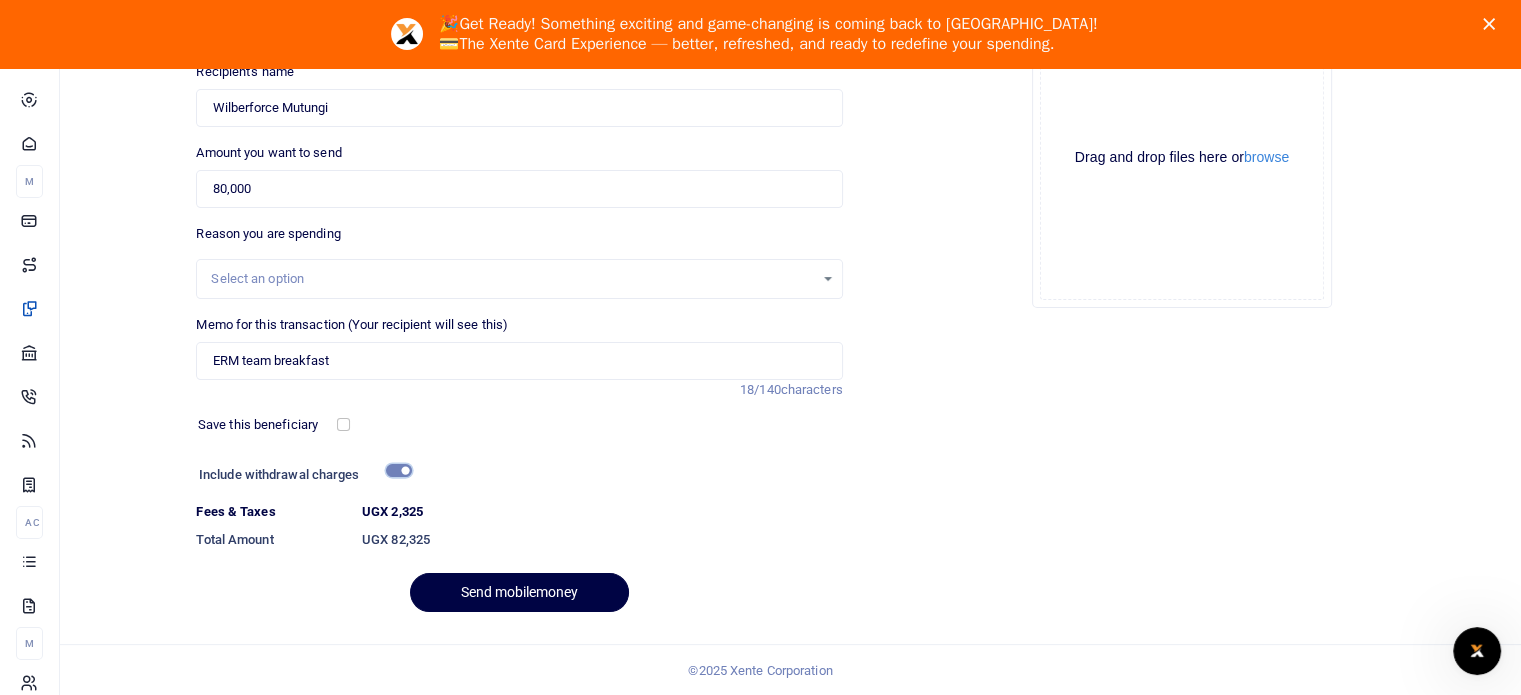 scroll, scrollTop: 0, scrollLeft: 0, axis: both 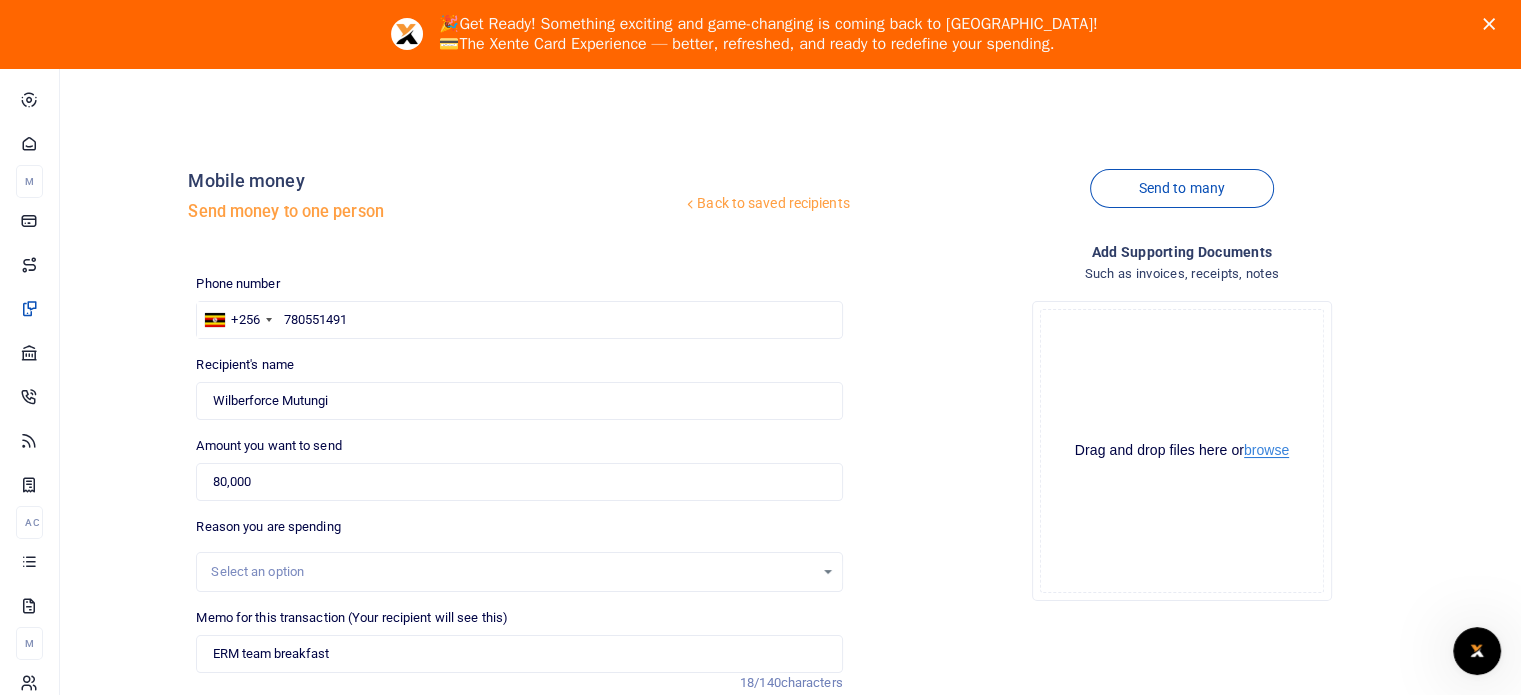 click on "browse" at bounding box center [1266, 450] 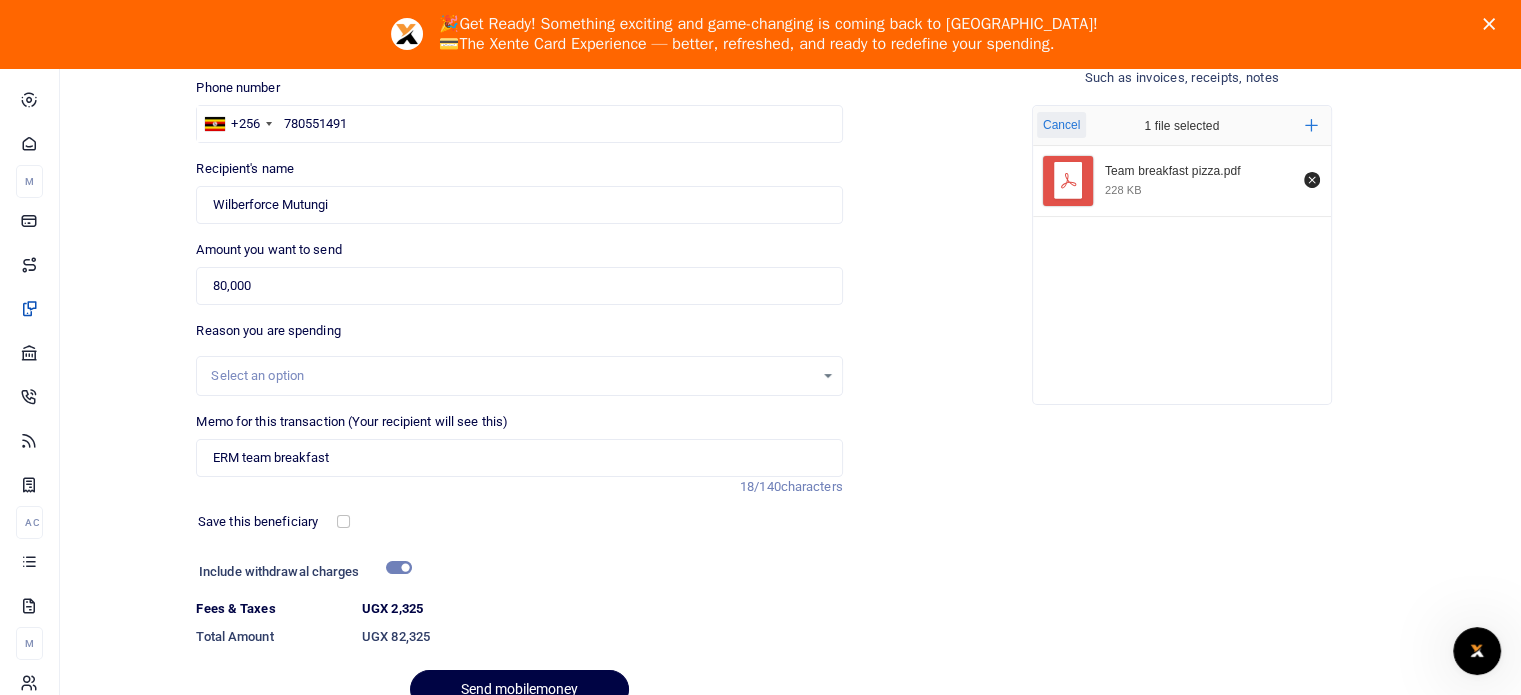 scroll, scrollTop: 293, scrollLeft: 0, axis: vertical 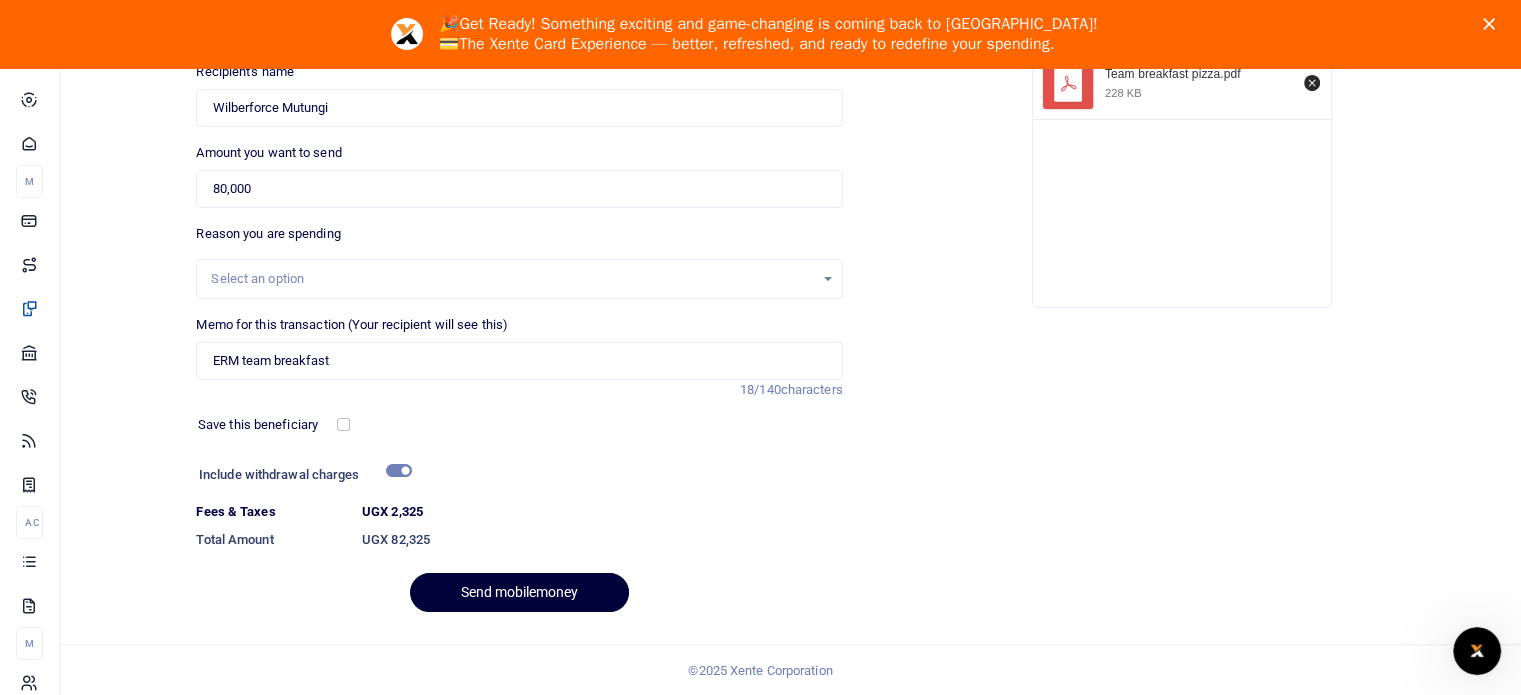 click on "Send mobilemoney" at bounding box center [519, 592] 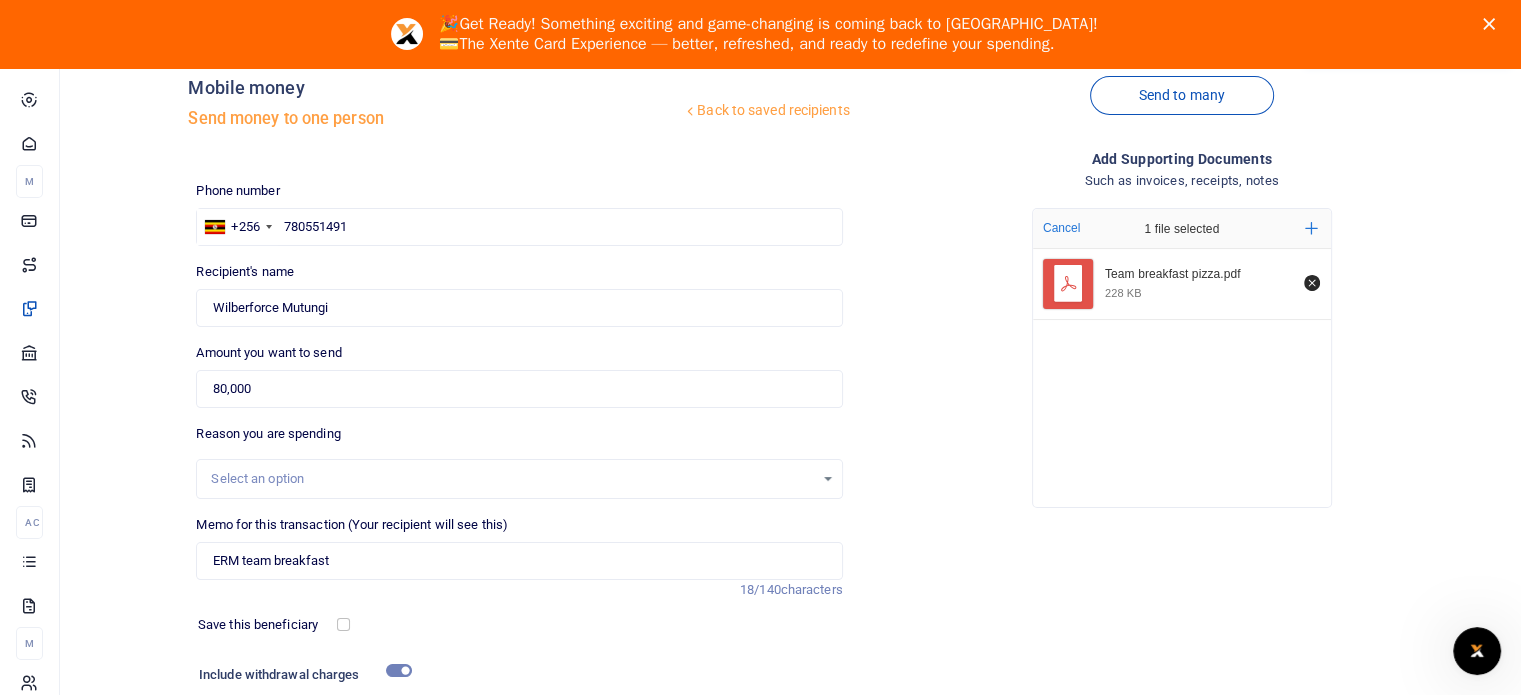 scroll, scrollTop: 293, scrollLeft: 0, axis: vertical 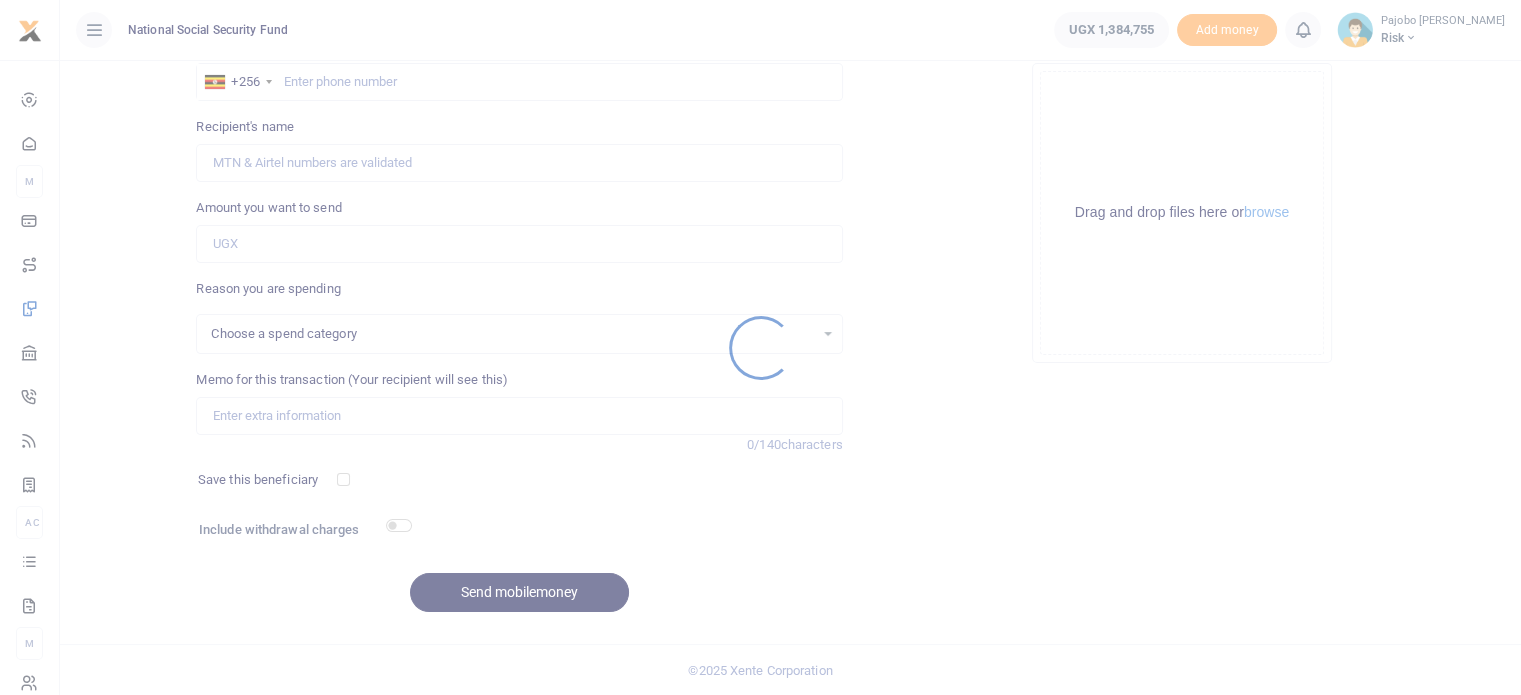 select 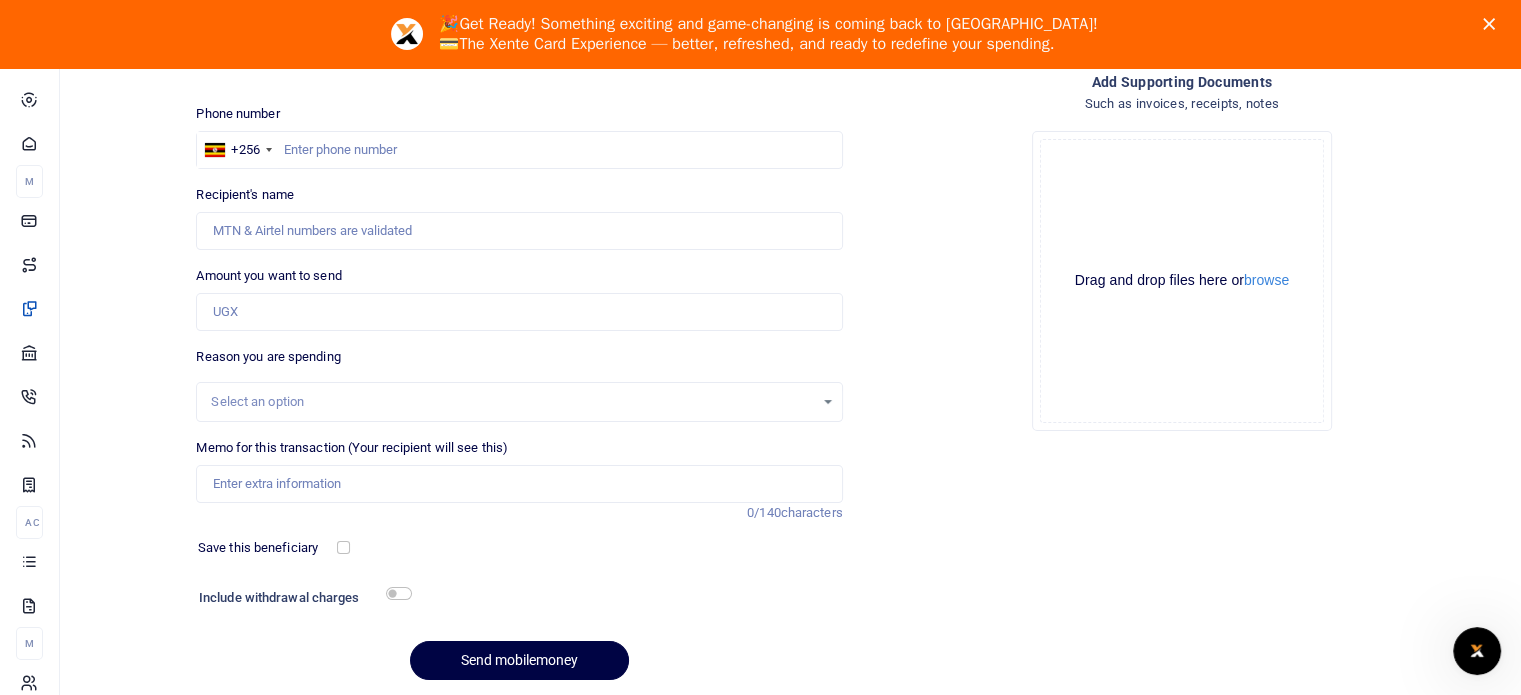 scroll, scrollTop: 0, scrollLeft: 0, axis: both 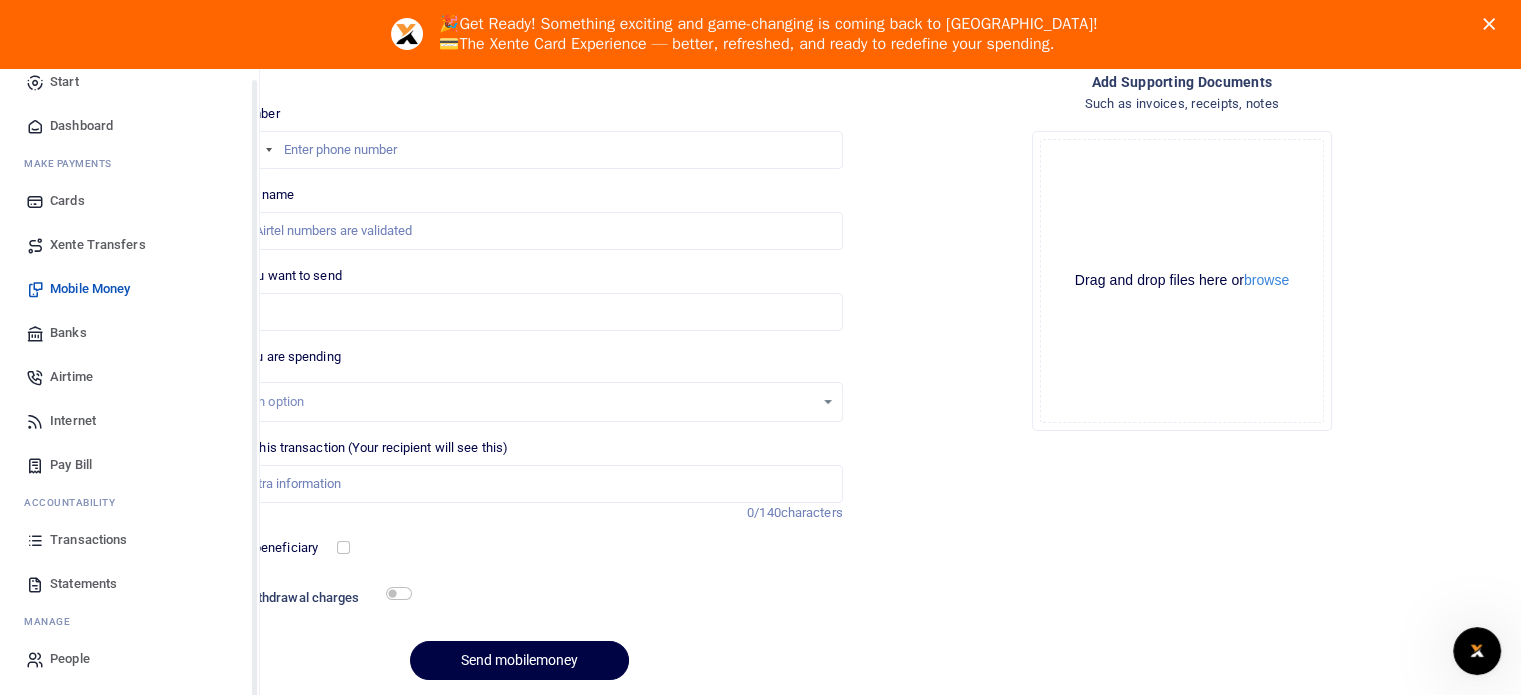 click on "Transactions" at bounding box center (88, 540) 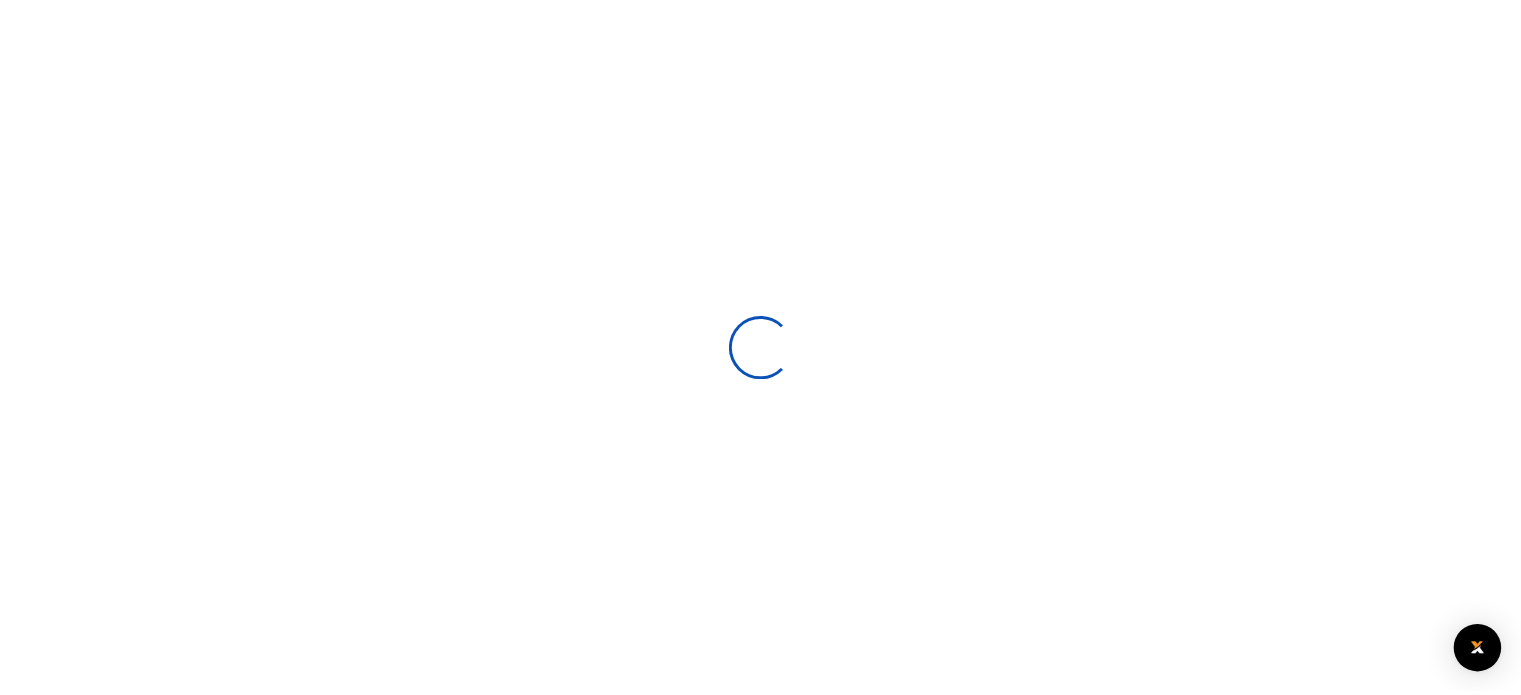 scroll, scrollTop: 0, scrollLeft: 0, axis: both 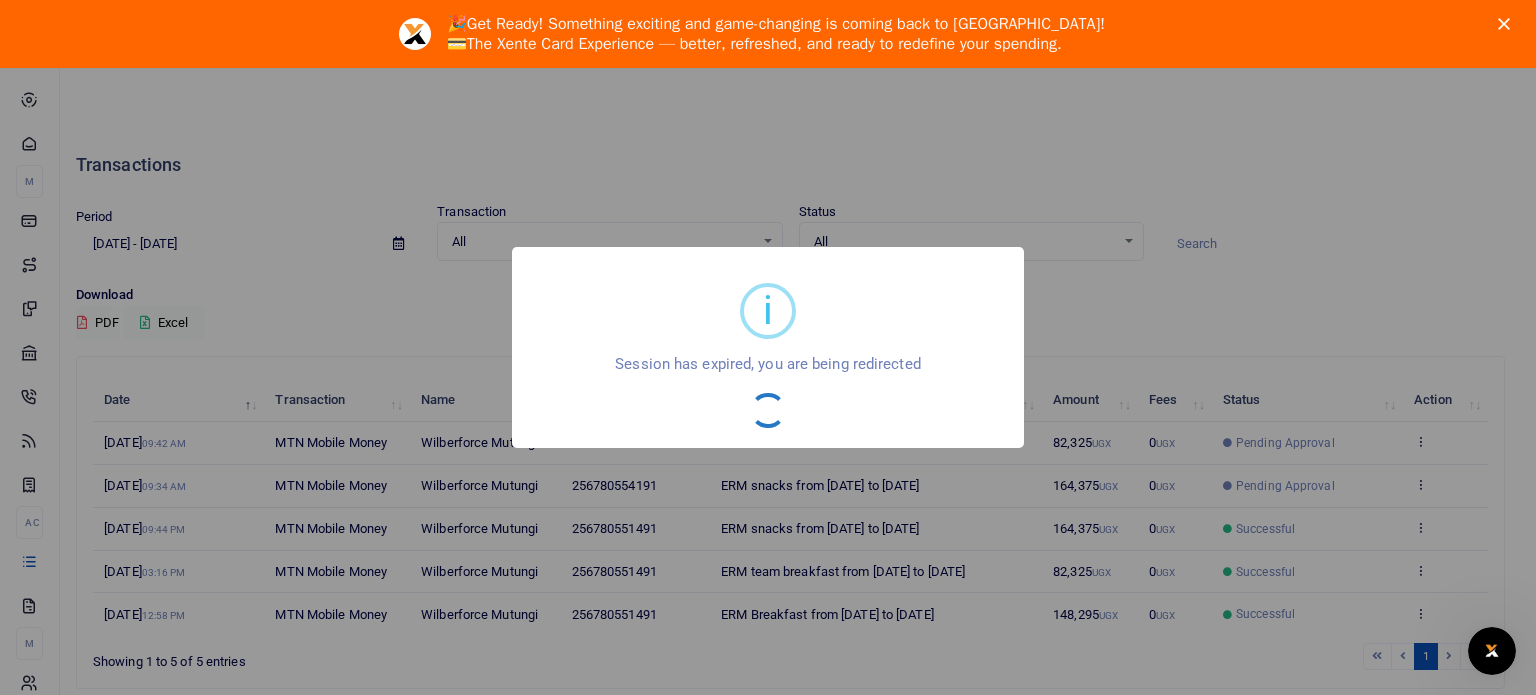 click 